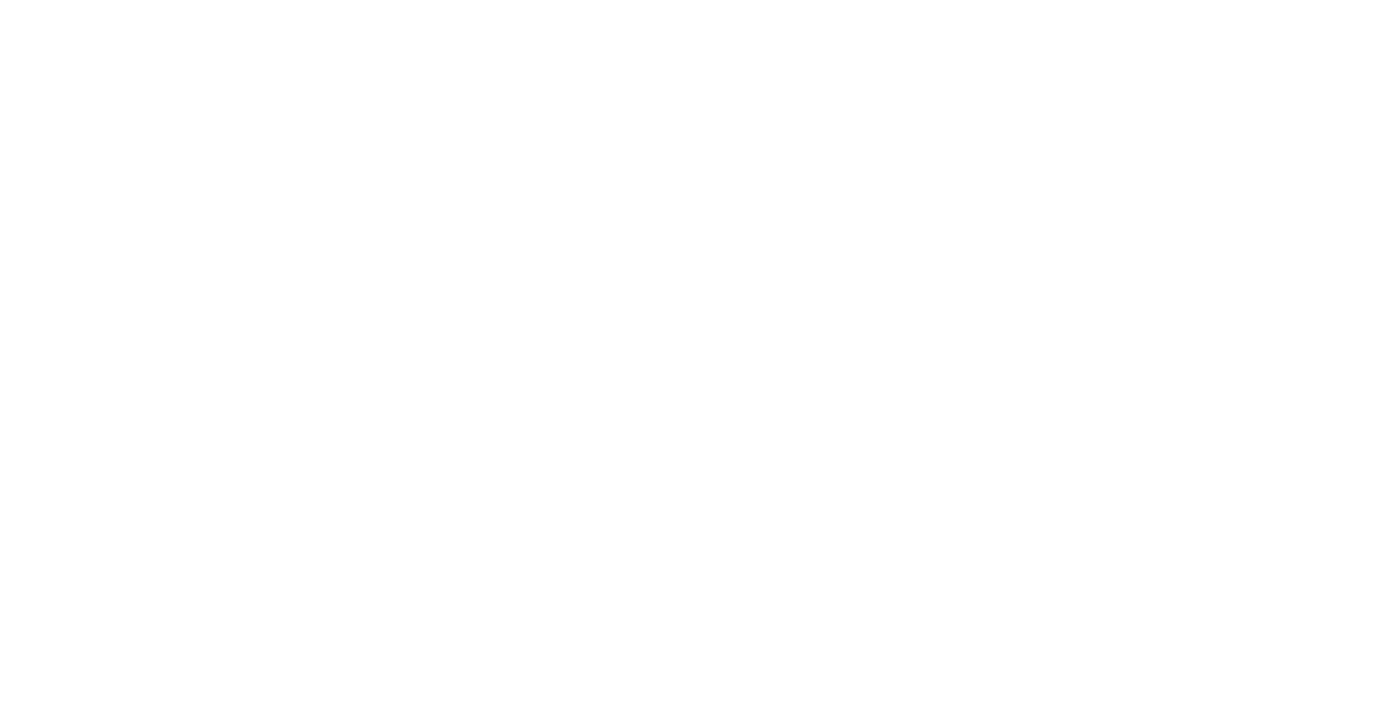 scroll, scrollTop: 0, scrollLeft: 0, axis: both 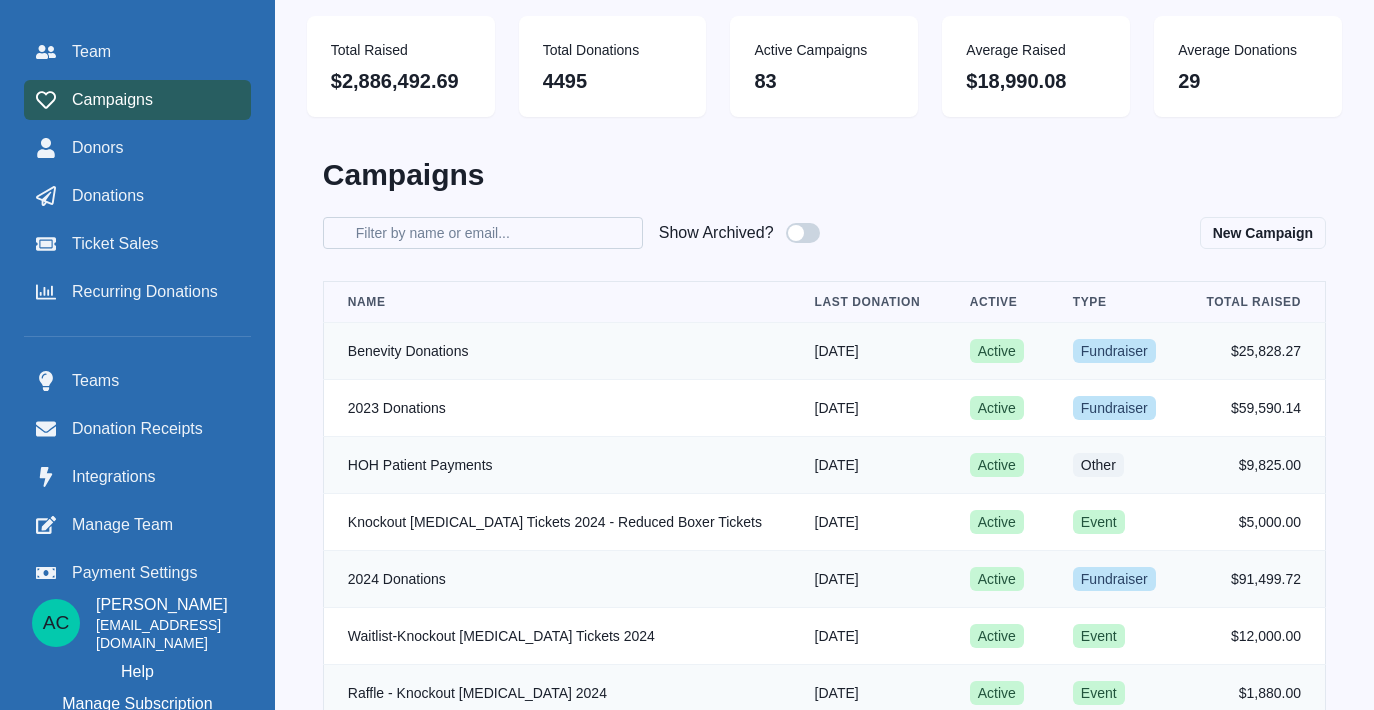 click on "Filter by name or email" at bounding box center [483, 233] 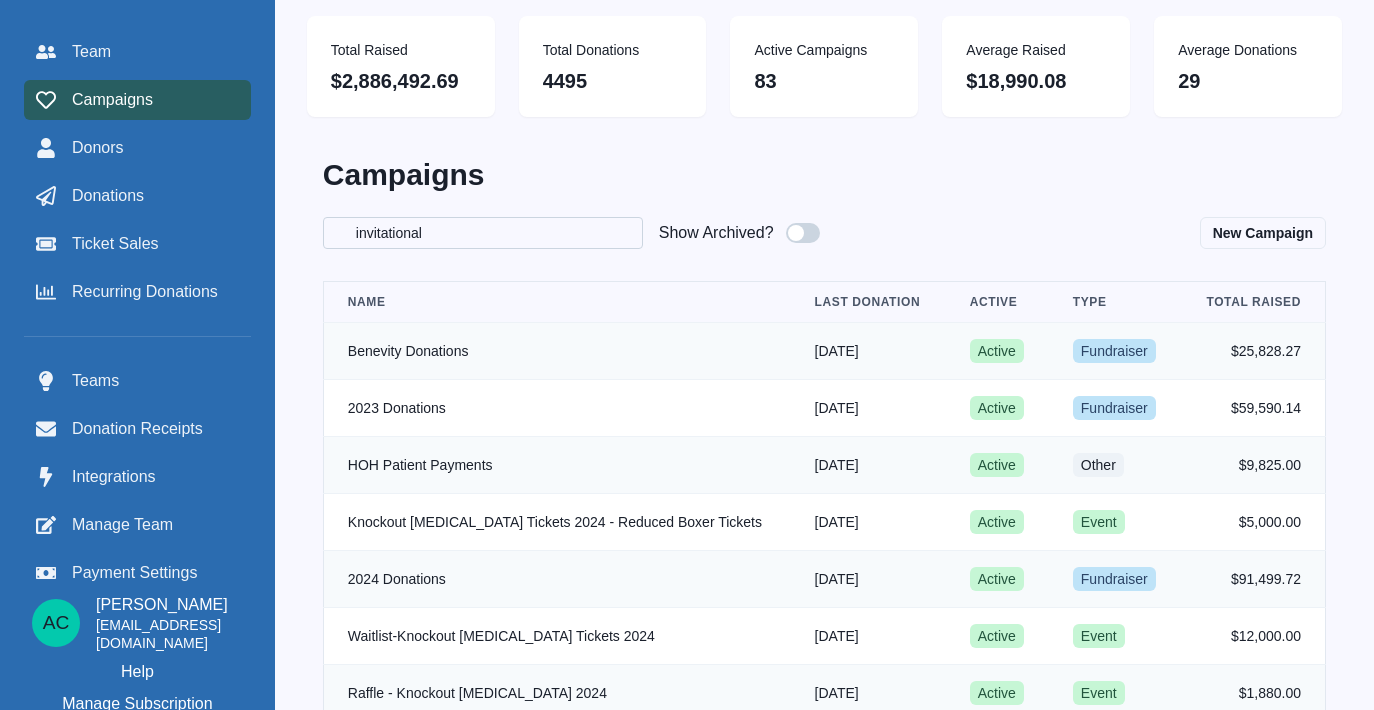 type on "invitational" 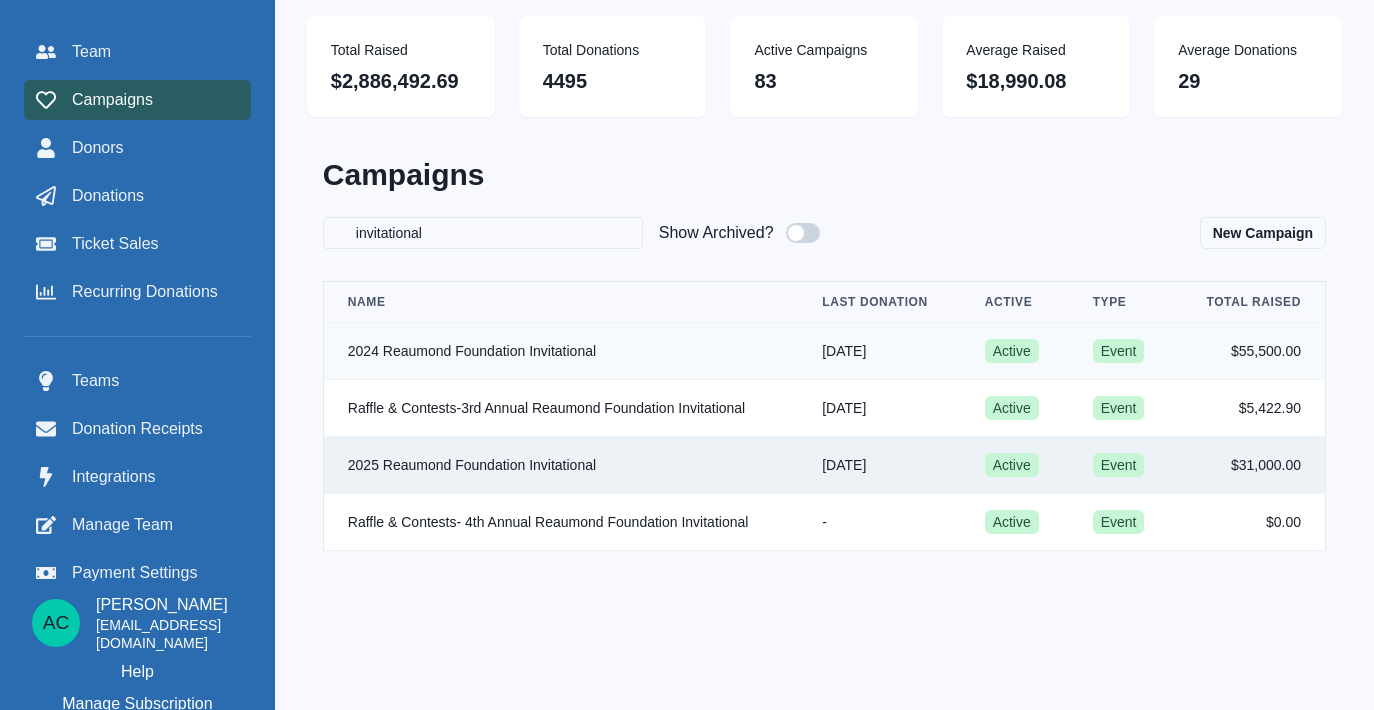 click on "2025 Reaumond Foundation Invitational" at bounding box center [560, 465] 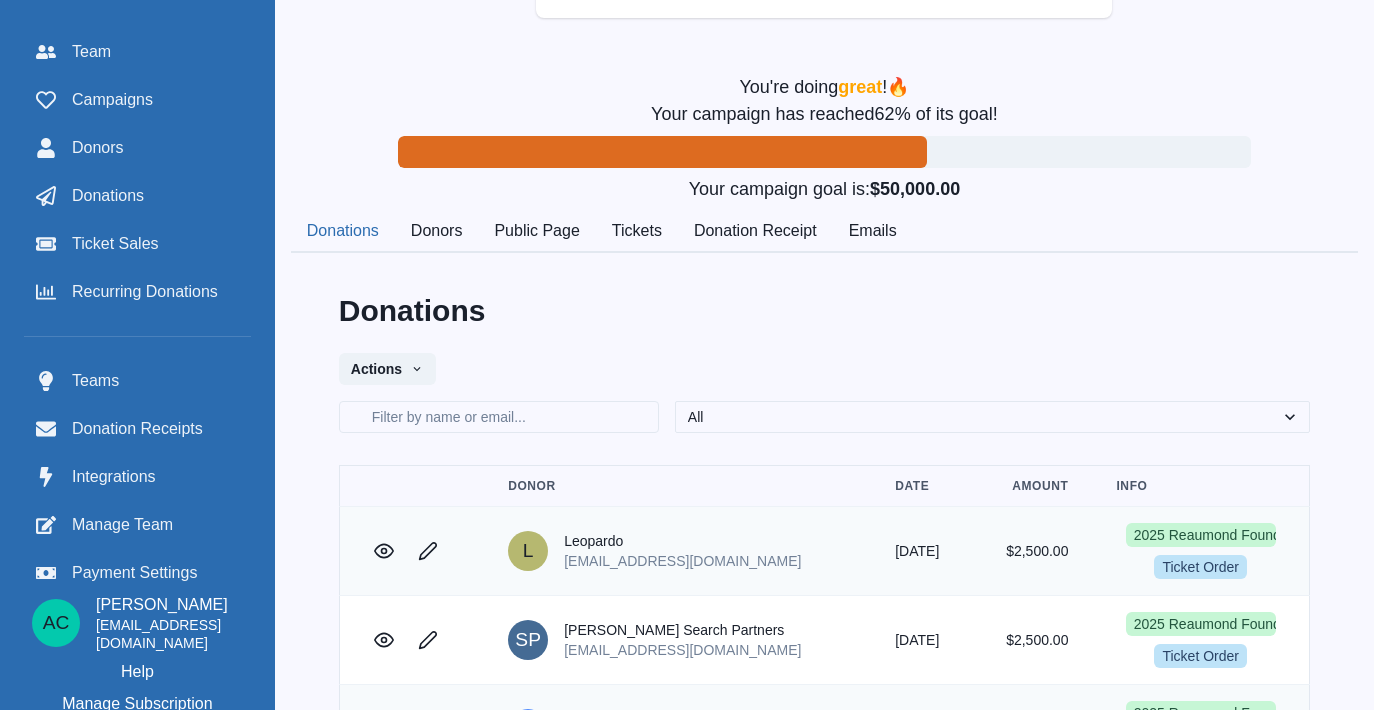 scroll, scrollTop: 338, scrollLeft: 0, axis: vertical 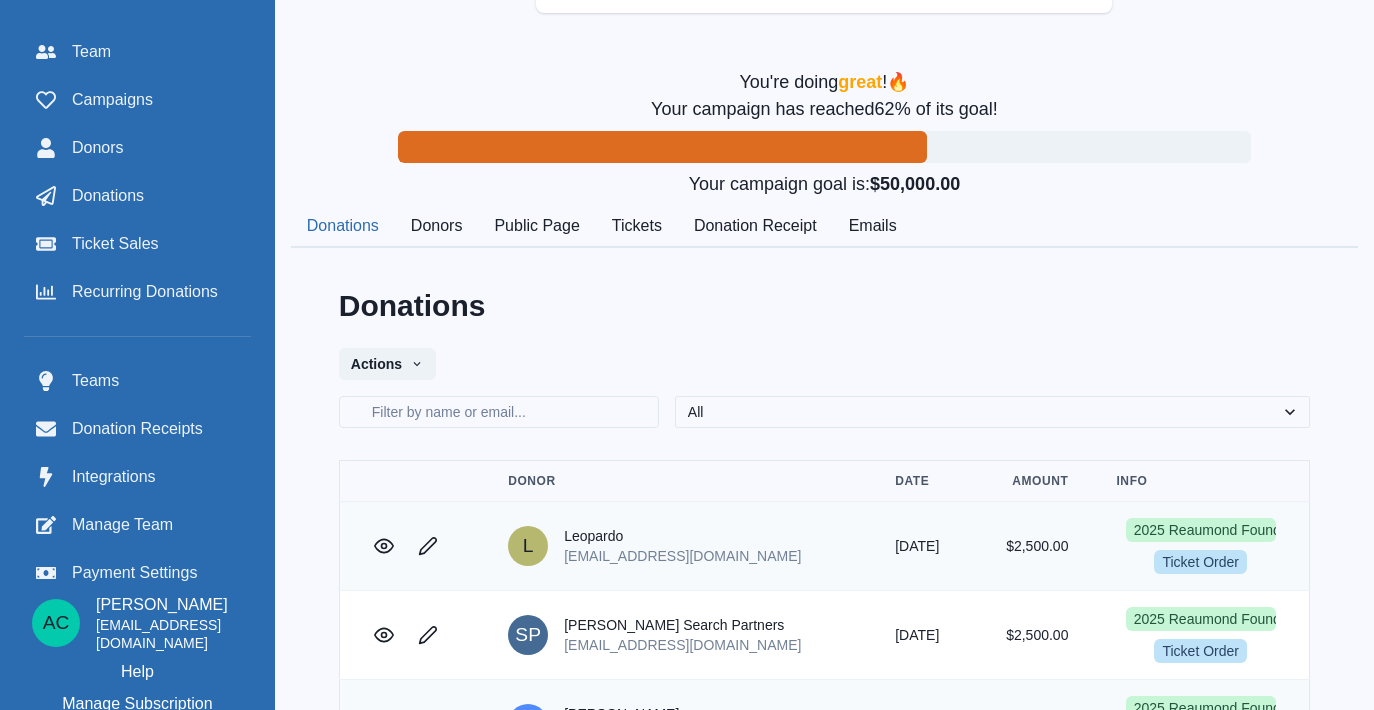 click on "Tickets" at bounding box center [637, 227] 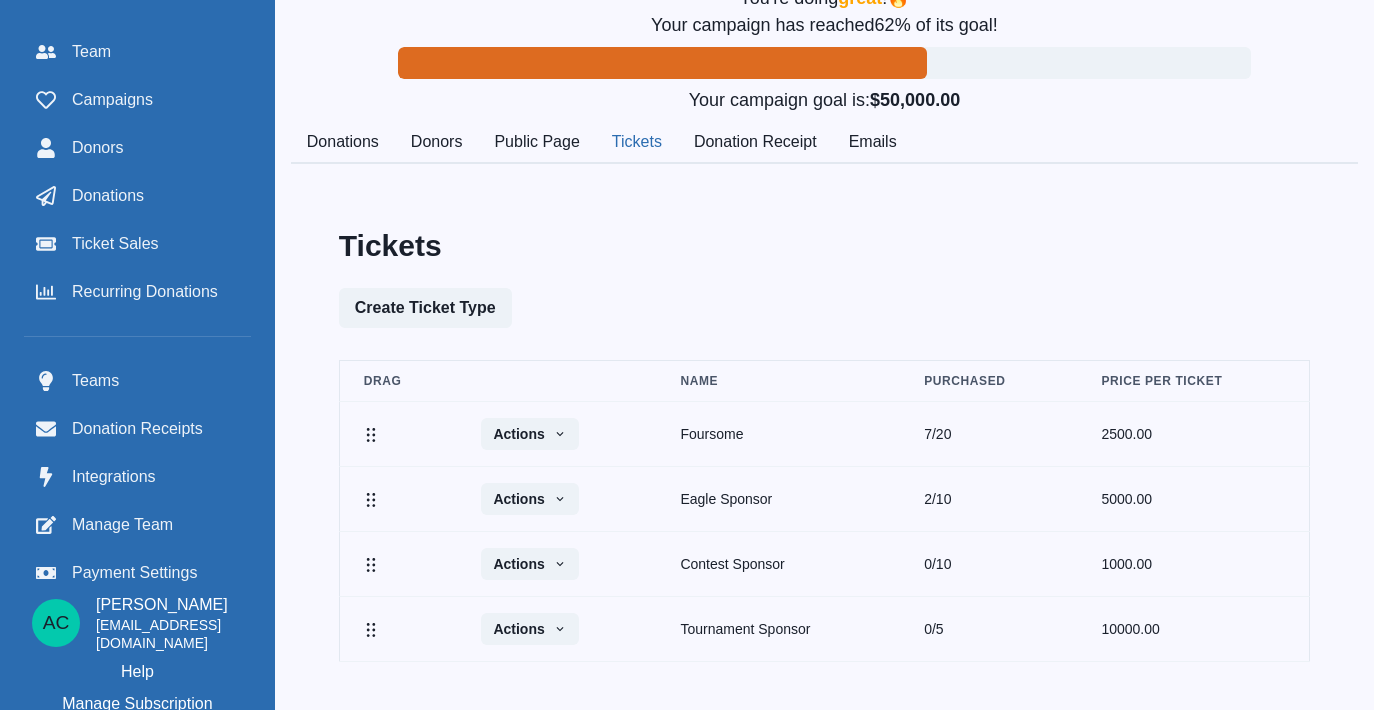 scroll, scrollTop: 470, scrollLeft: 0, axis: vertical 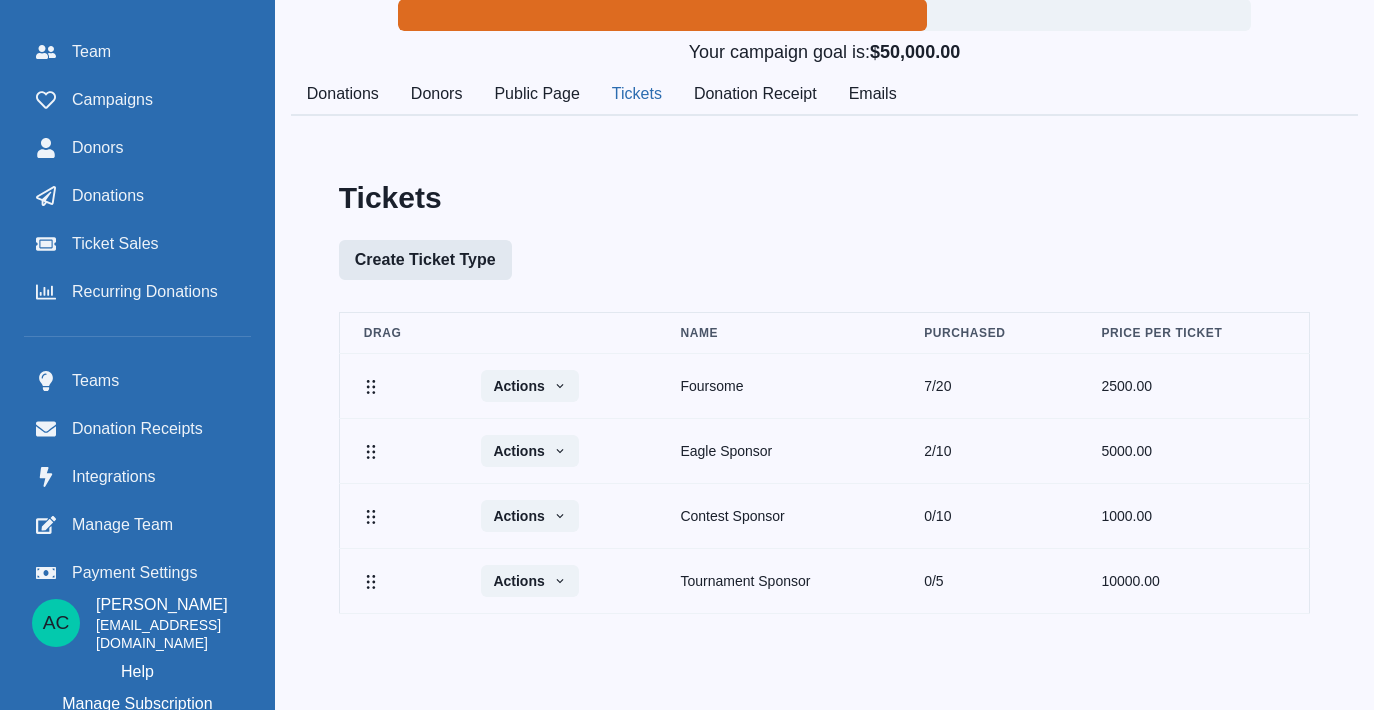 click on "Create Ticket Type" at bounding box center (425, 260) 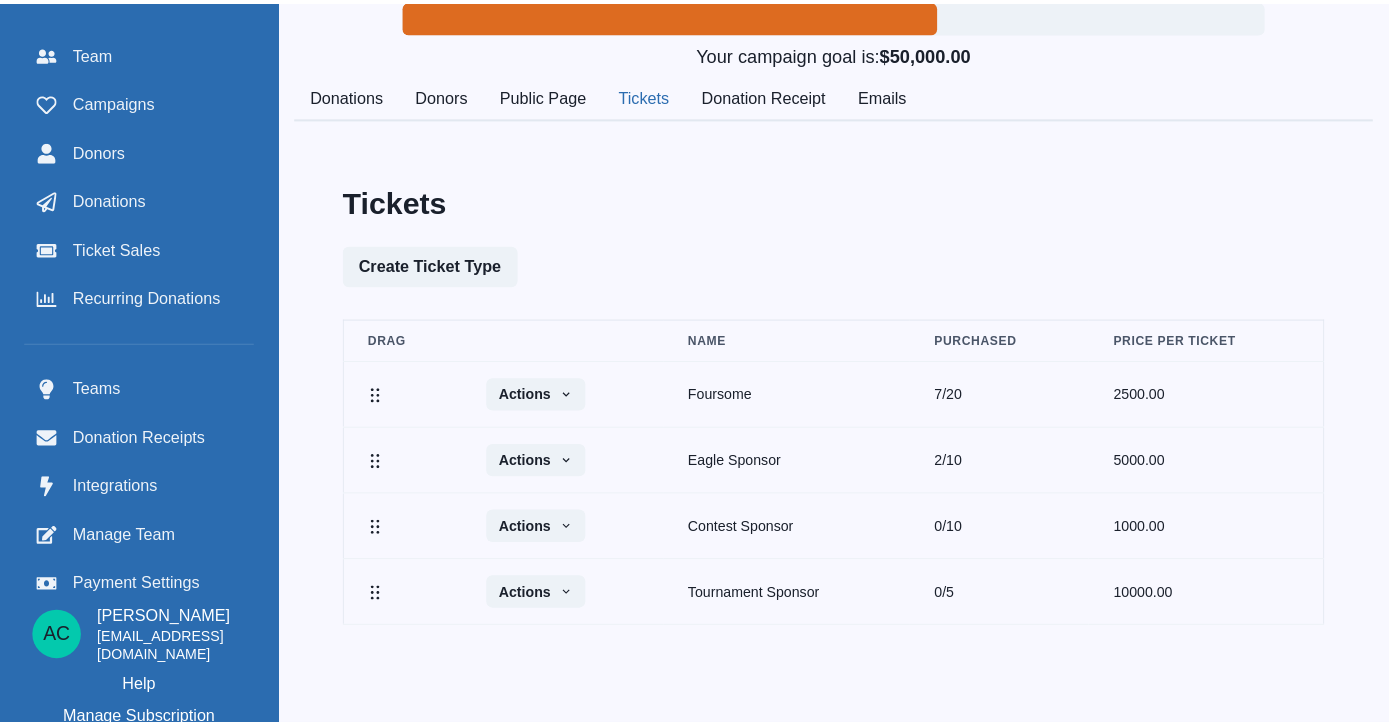 scroll, scrollTop: 455, scrollLeft: 0, axis: vertical 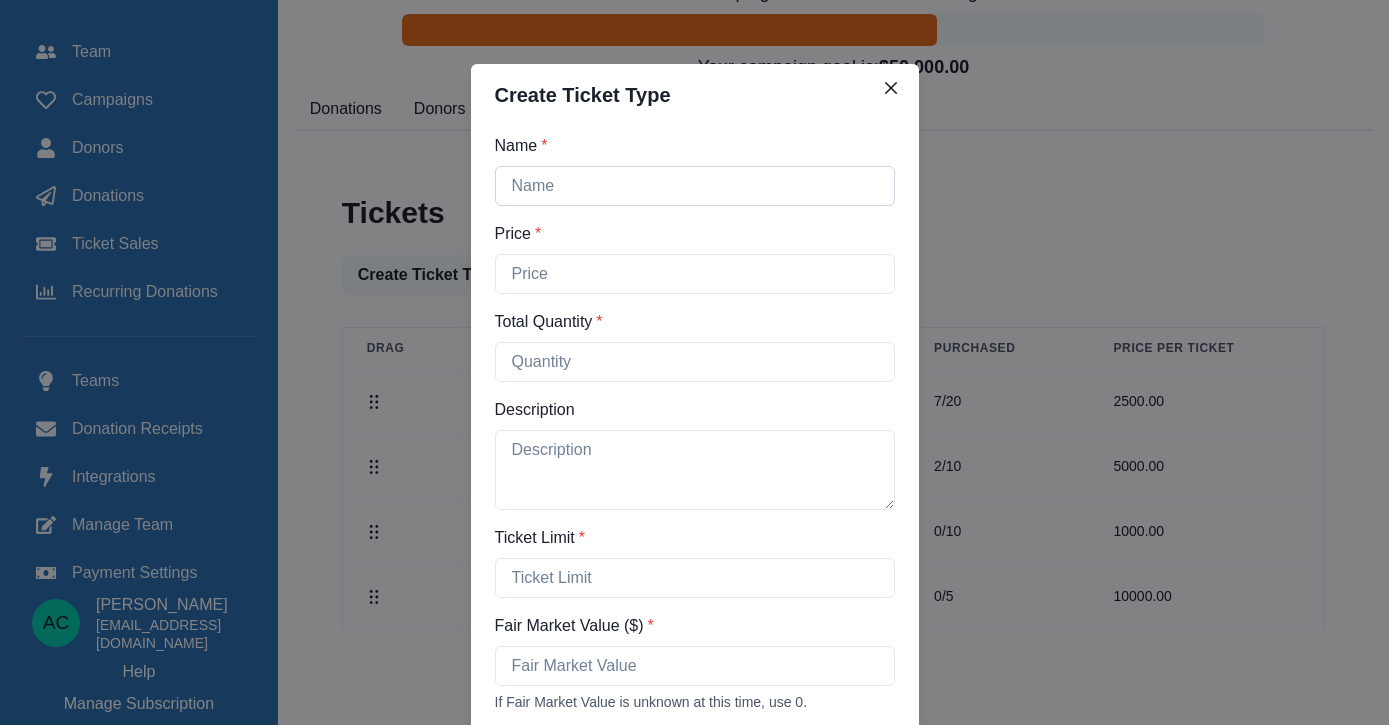 click on "Name *" at bounding box center (695, 186) 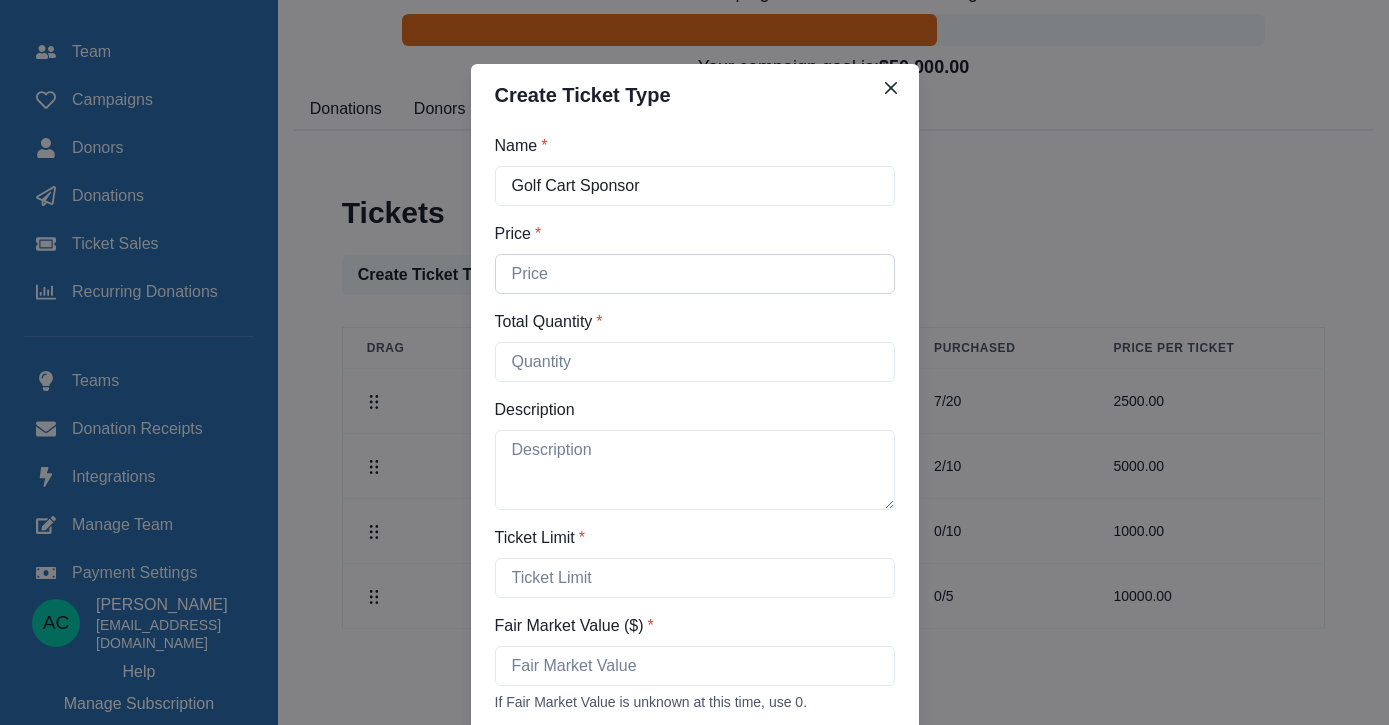 type on "Golf Cart Sponsor" 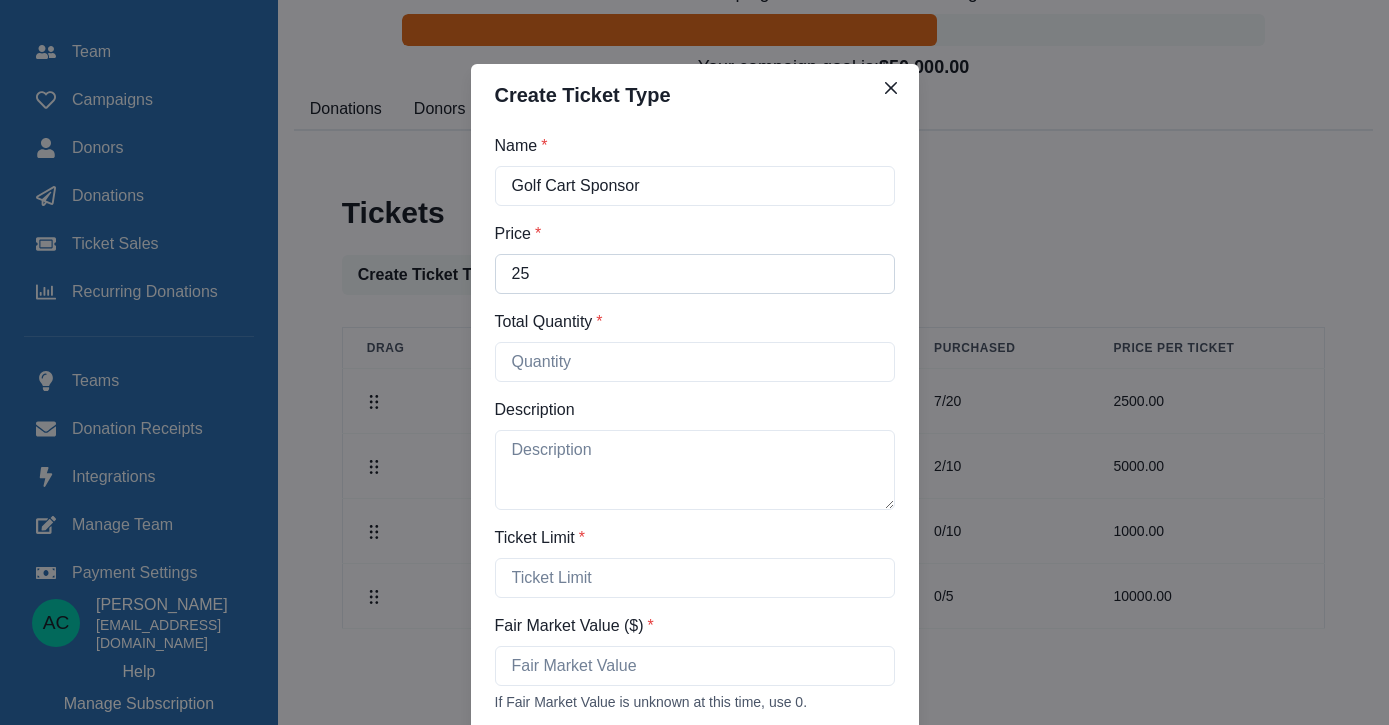 type on "2" 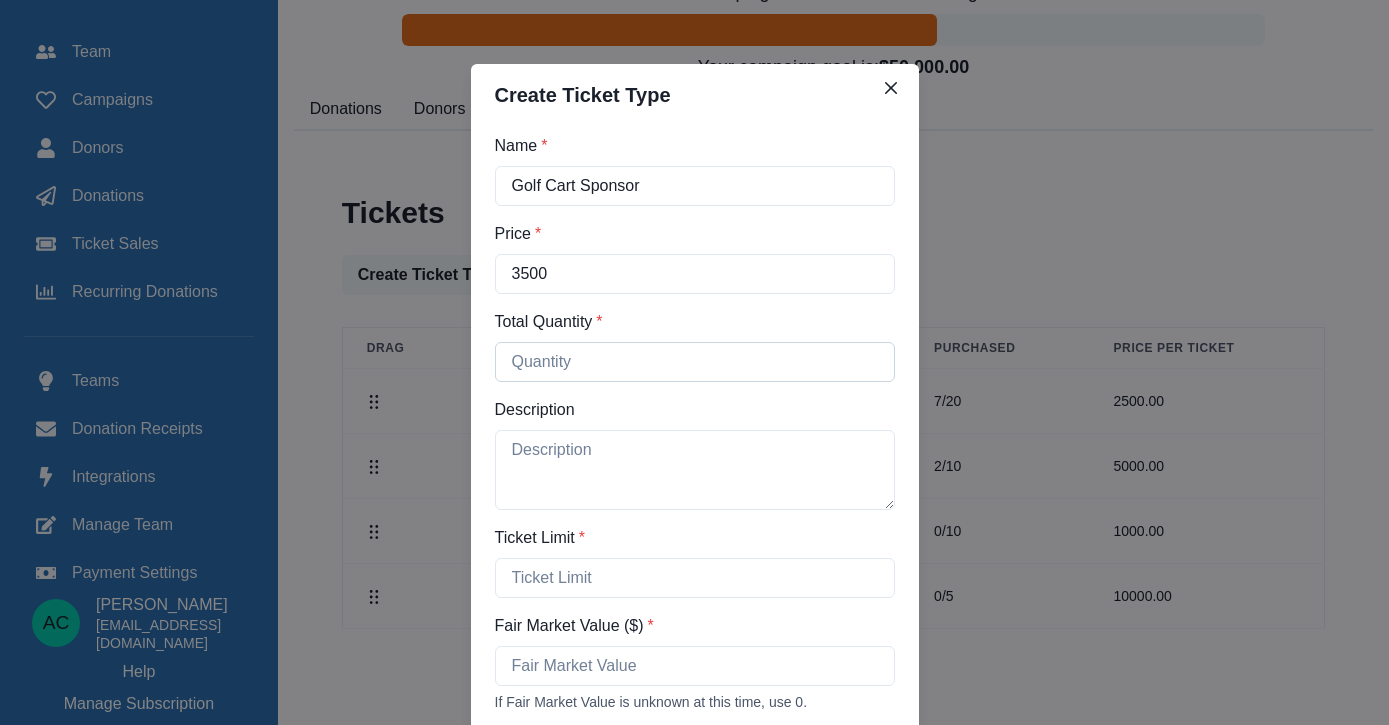type on "3500.00" 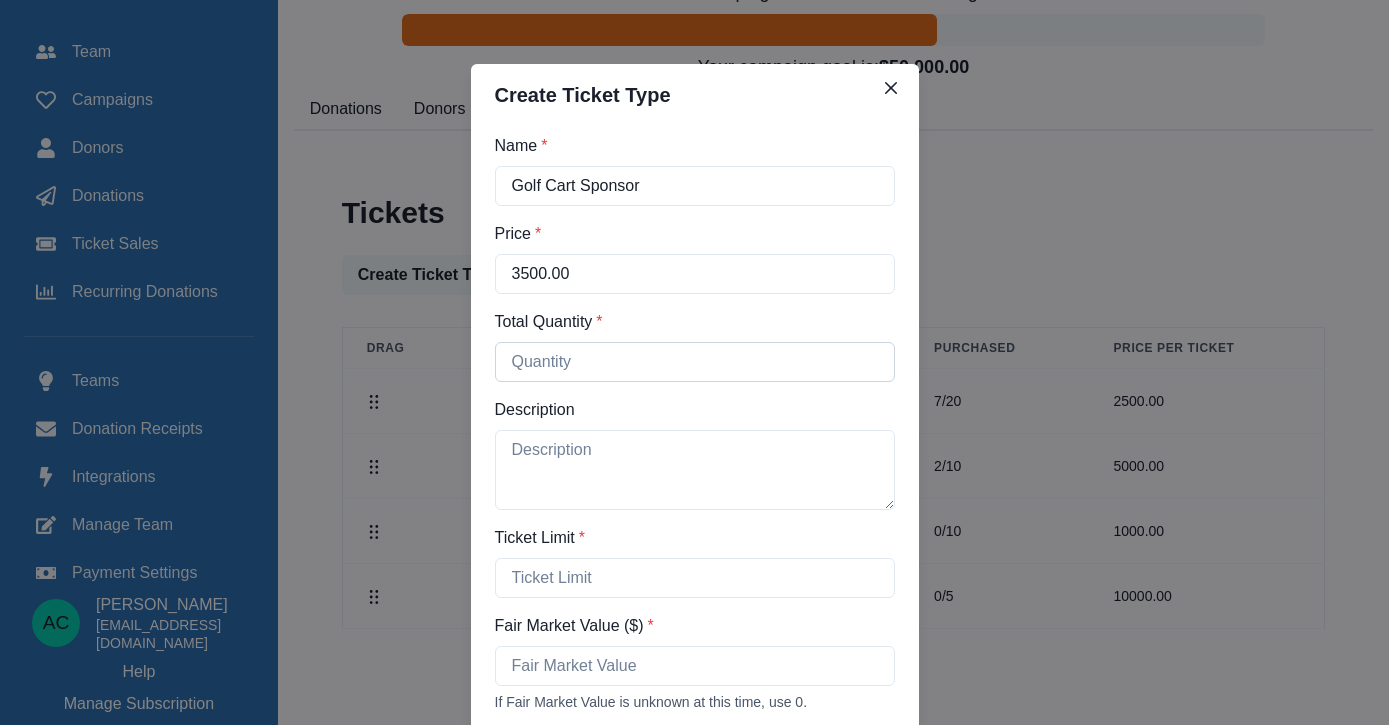 click on "Total Quantity *" at bounding box center [695, 362] 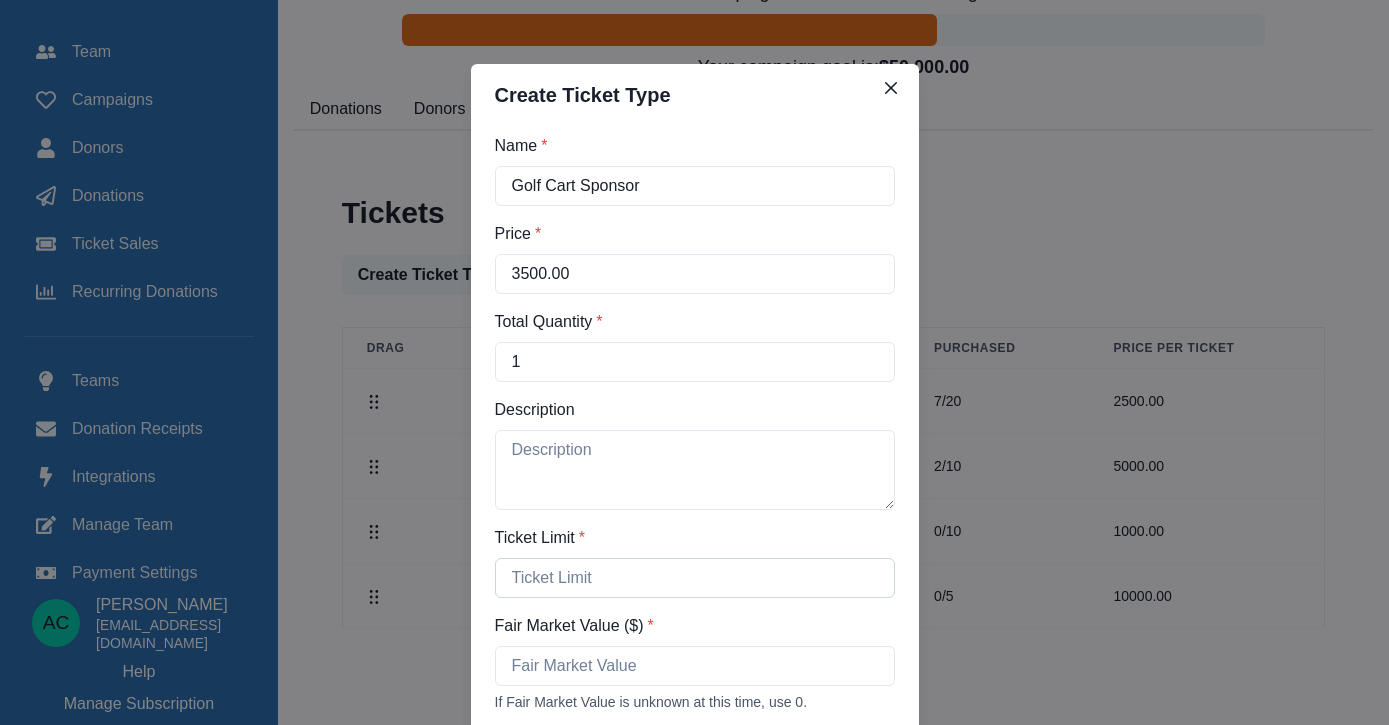 type on "1" 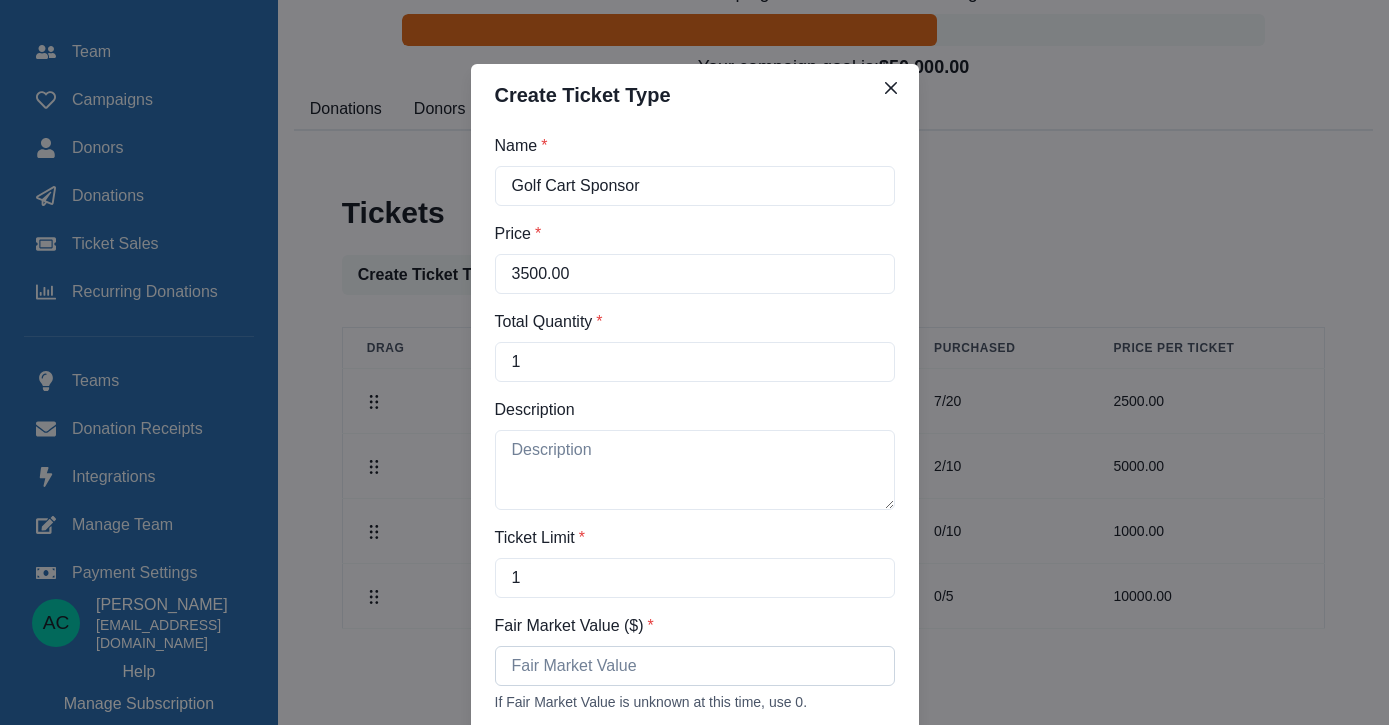 type on "1" 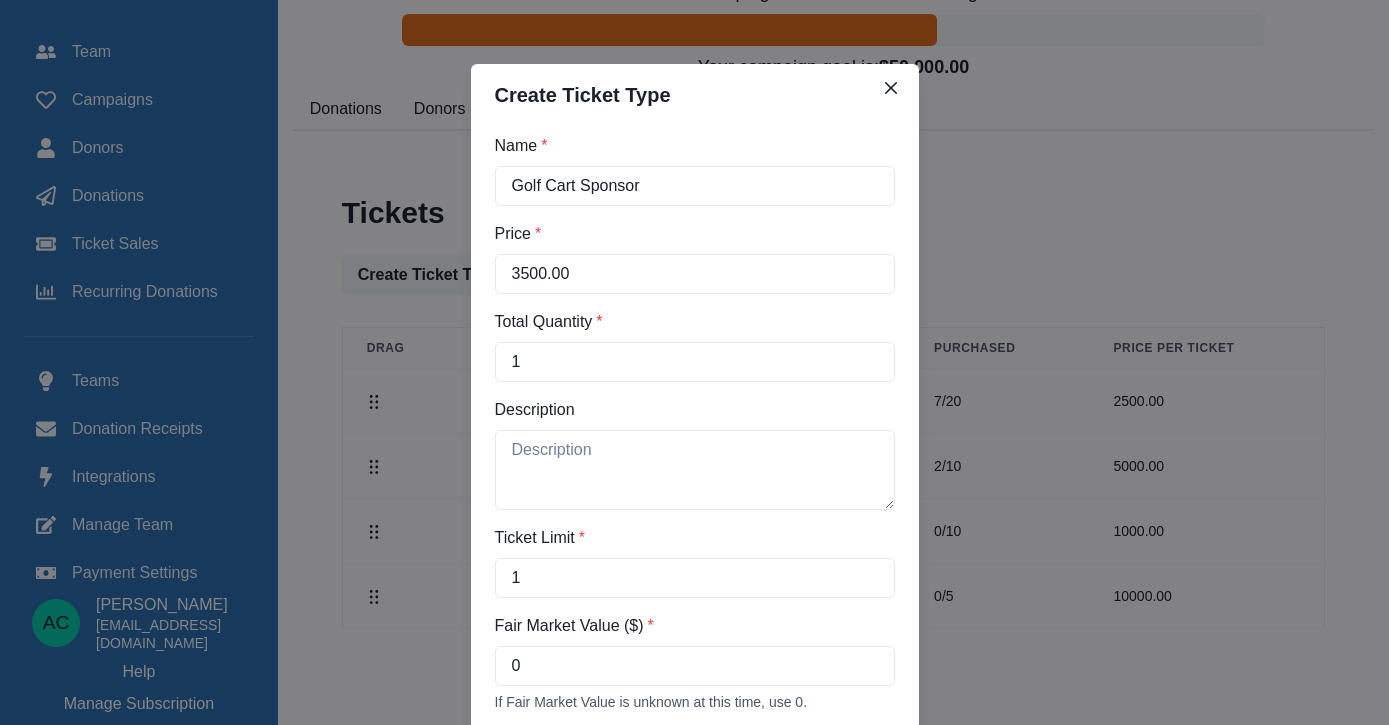 type on "0.00" 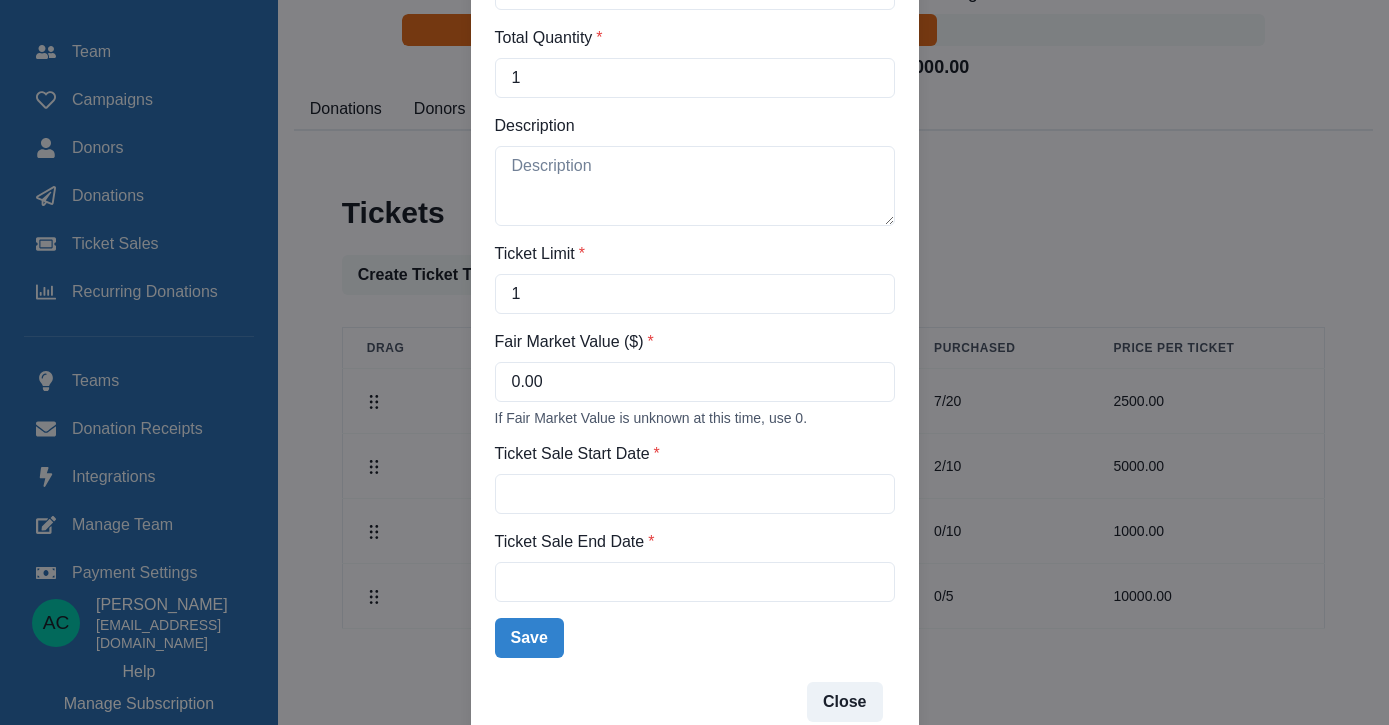 scroll, scrollTop: 333, scrollLeft: 0, axis: vertical 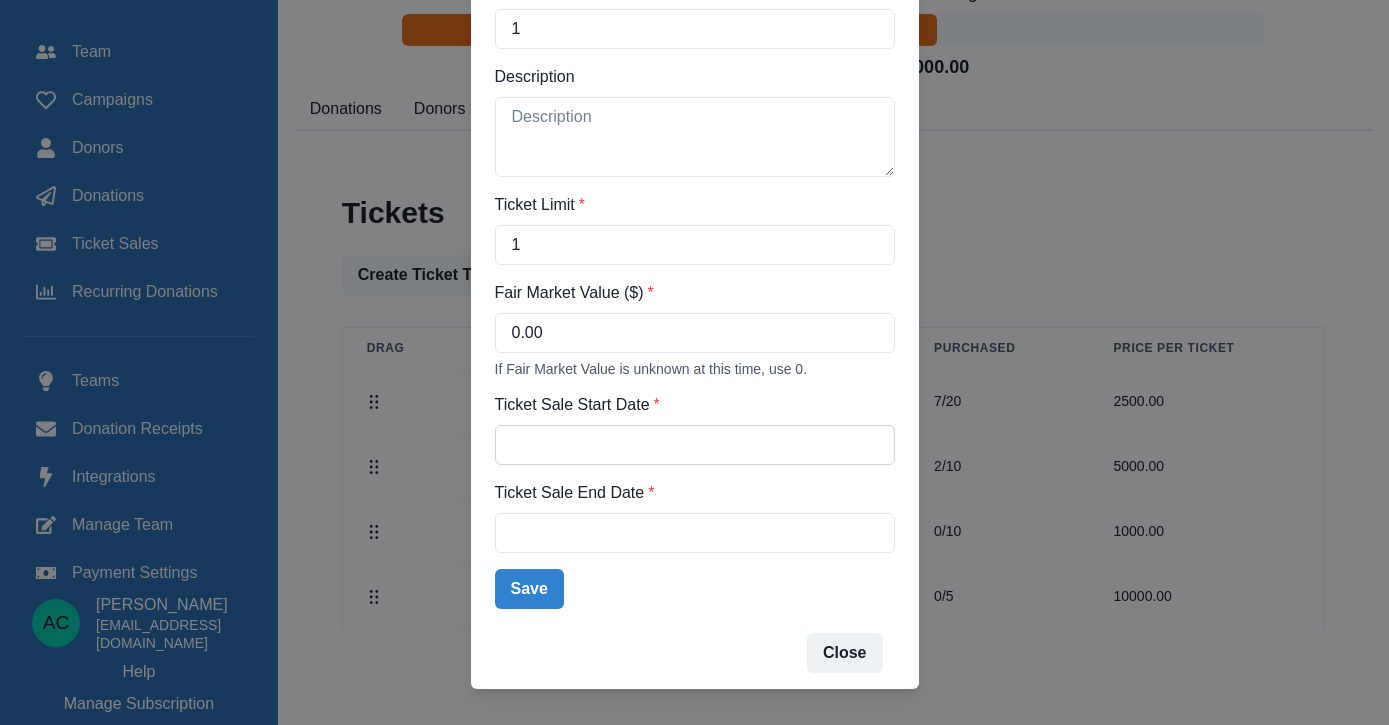 click on "Ticket Sale Start Date *" at bounding box center [695, 445] 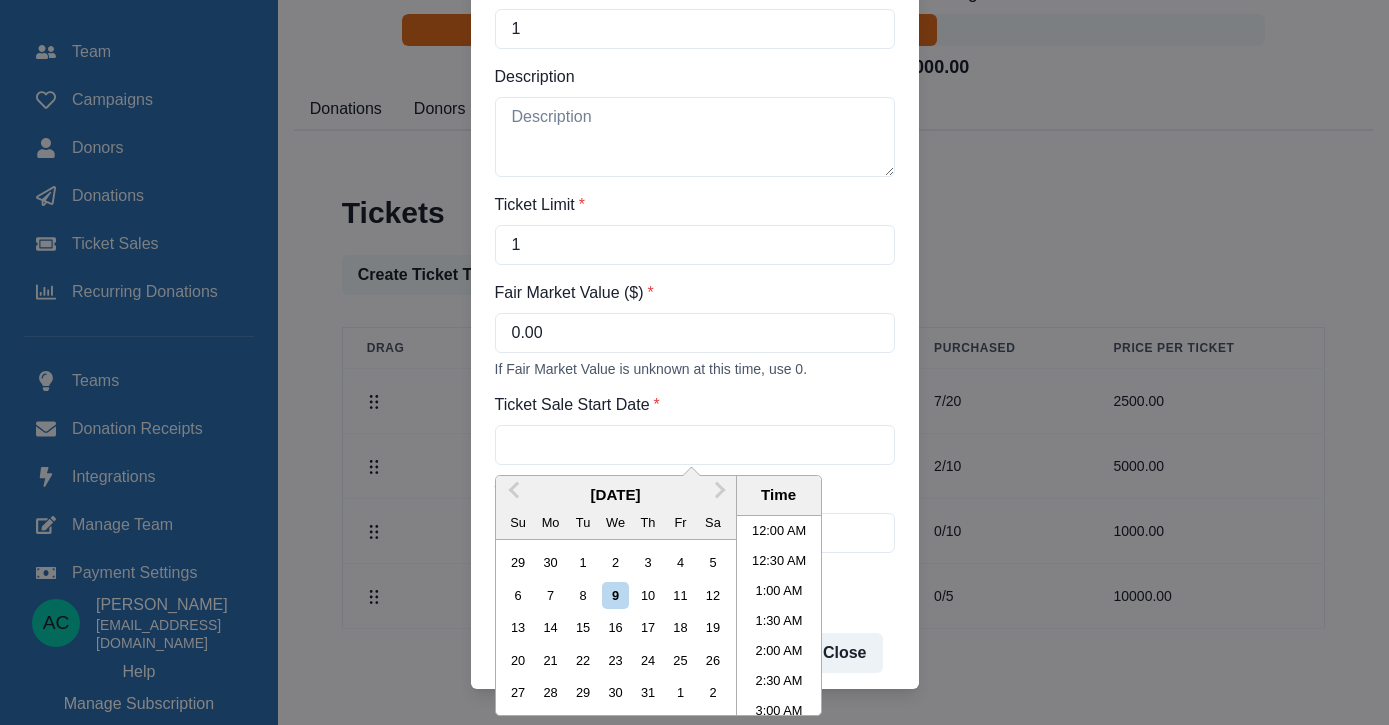 scroll, scrollTop: 875, scrollLeft: 0, axis: vertical 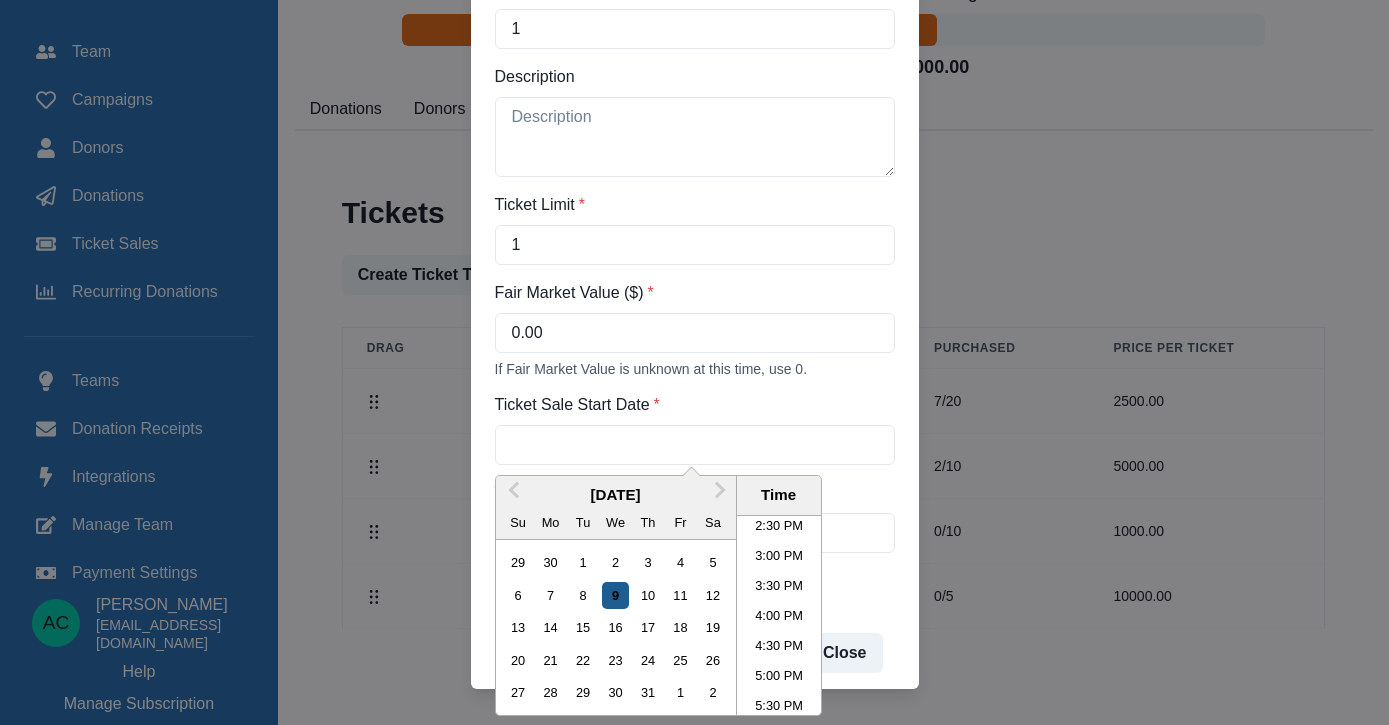 click on "9" at bounding box center [615, 595] 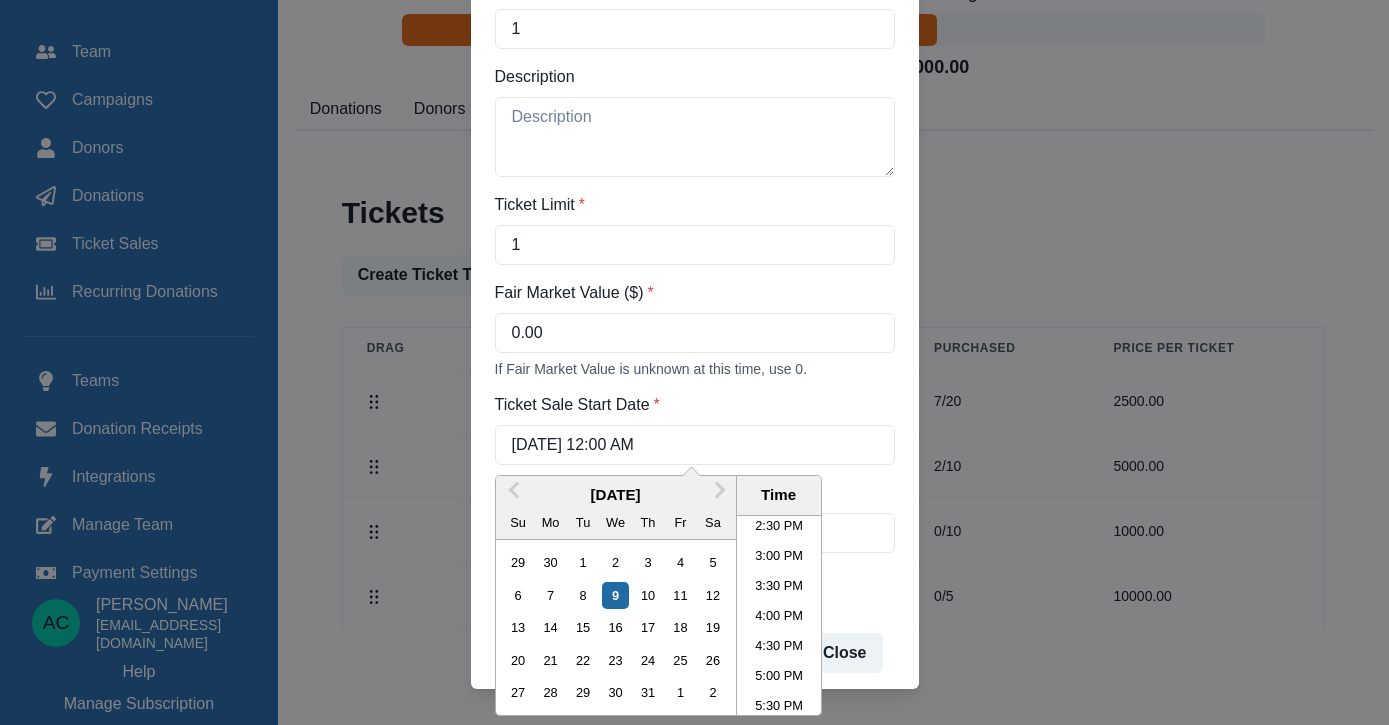 click on "Ticket Sale Start Date *" at bounding box center [689, 405] 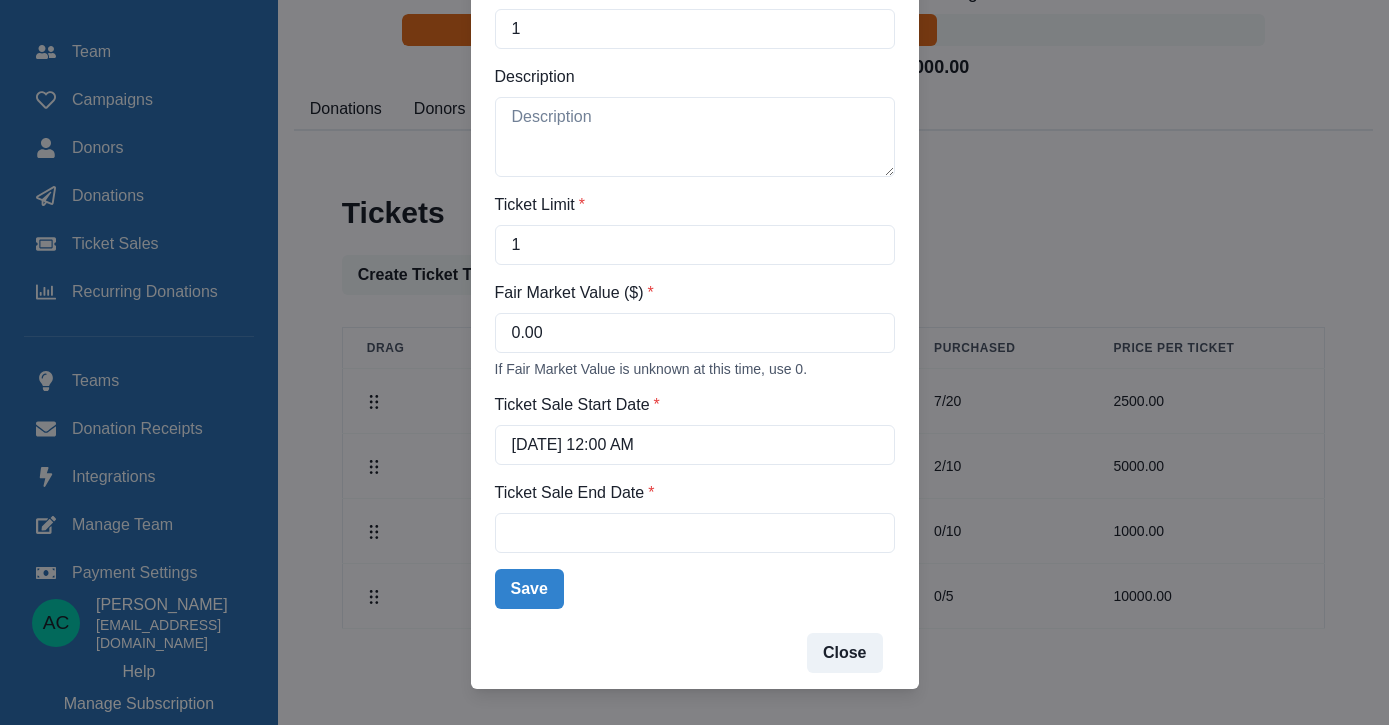 click on "Ticket Sale End Date *" at bounding box center (689, 493) 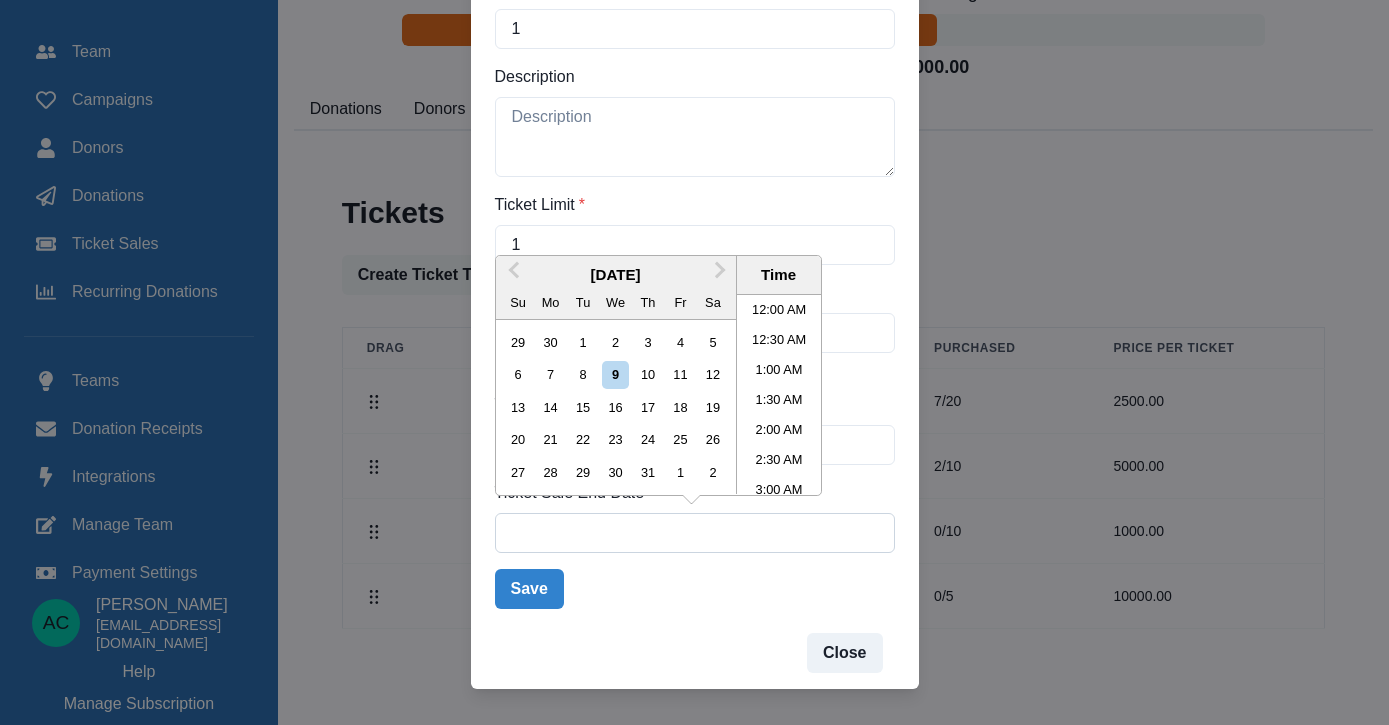 scroll, scrollTop: 875, scrollLeft: 0, axis: vertical 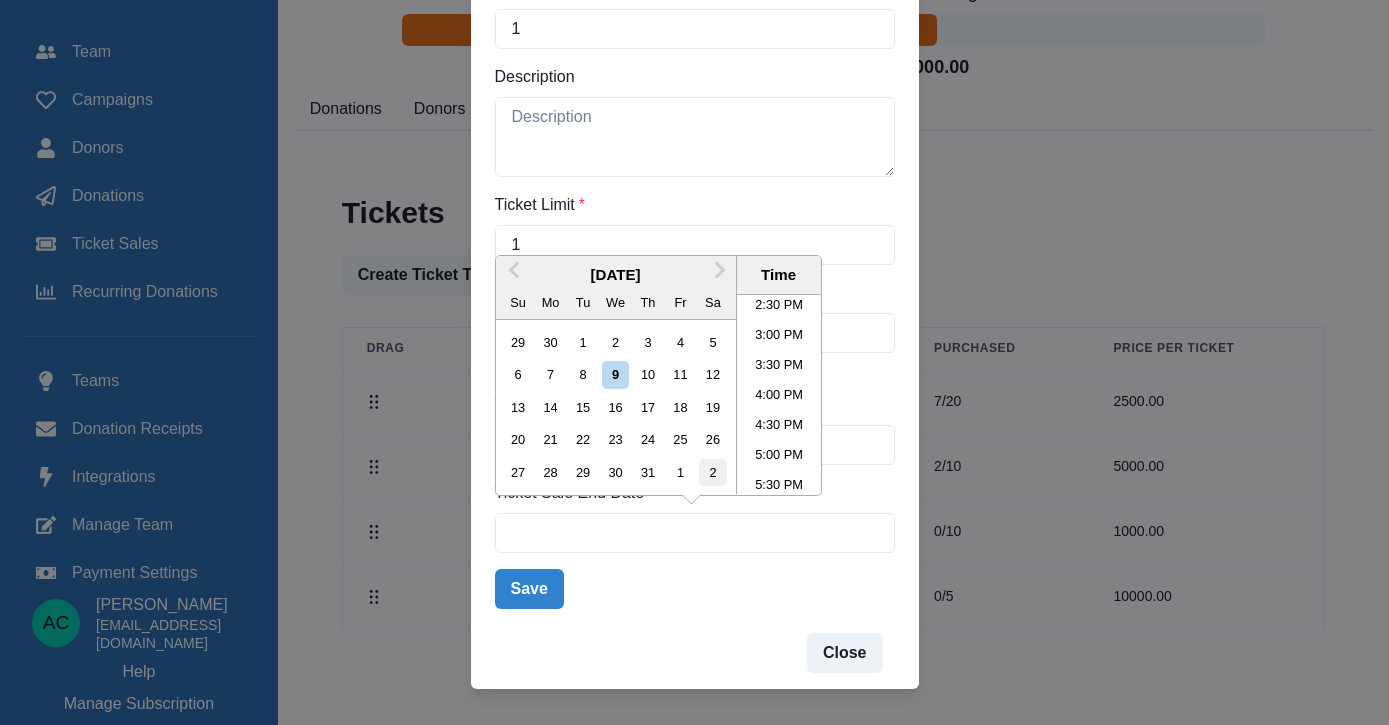 click on "2" at bounding box center [712, 472] 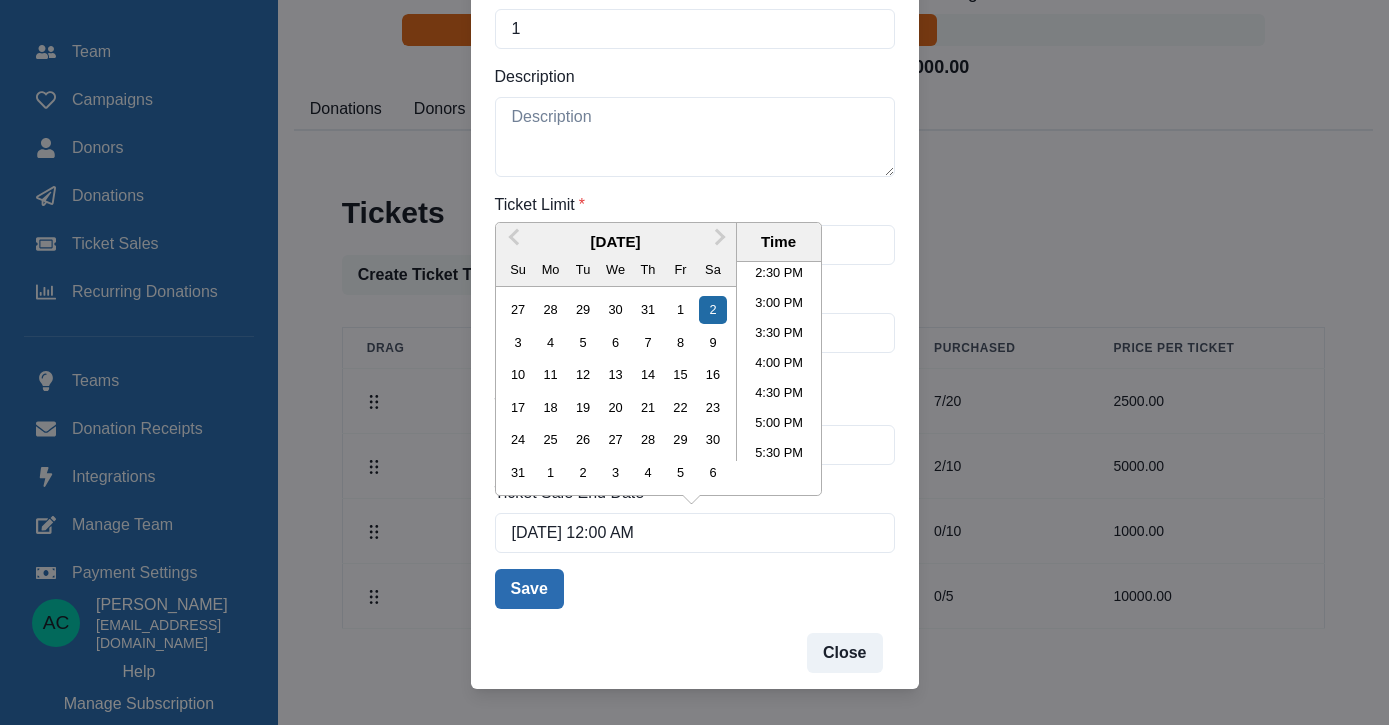 click on "Save" at bounding box center (529, 589) 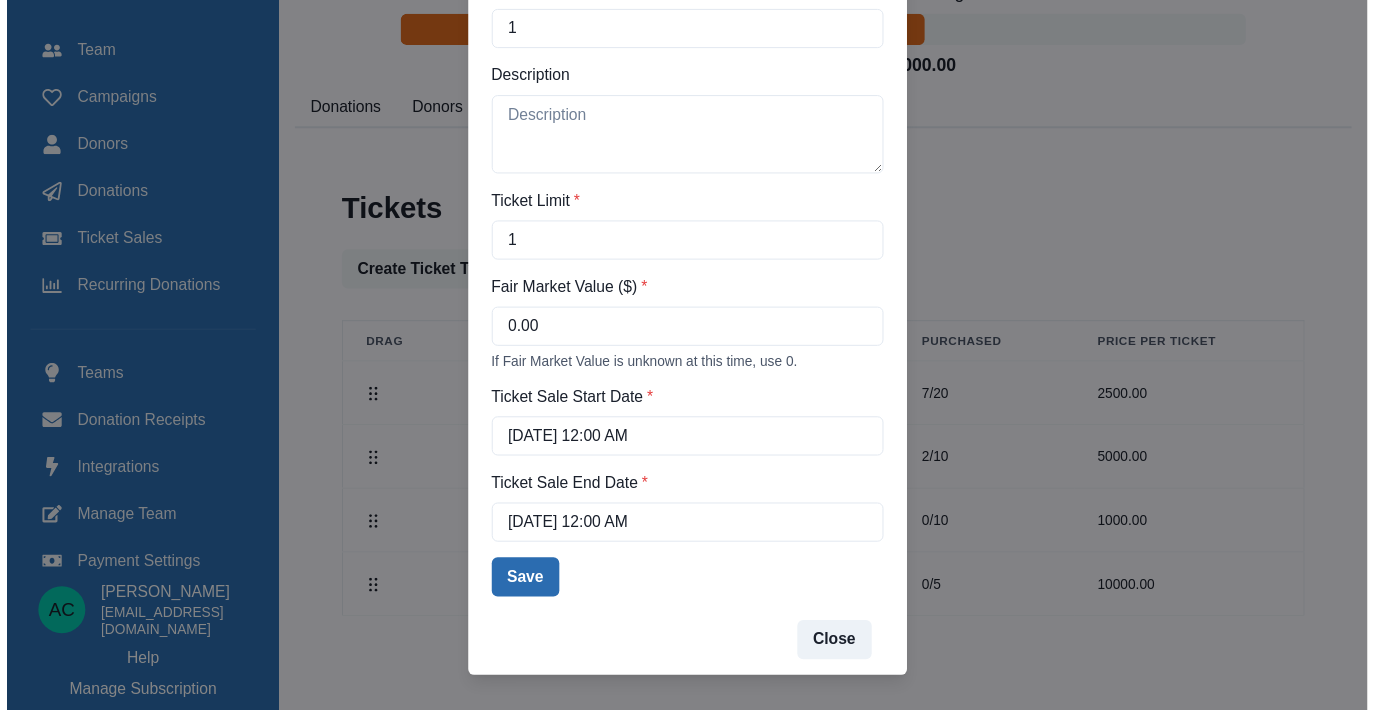 scroll, scrollTop: 535, scrollLeft: 0, axis: vertical 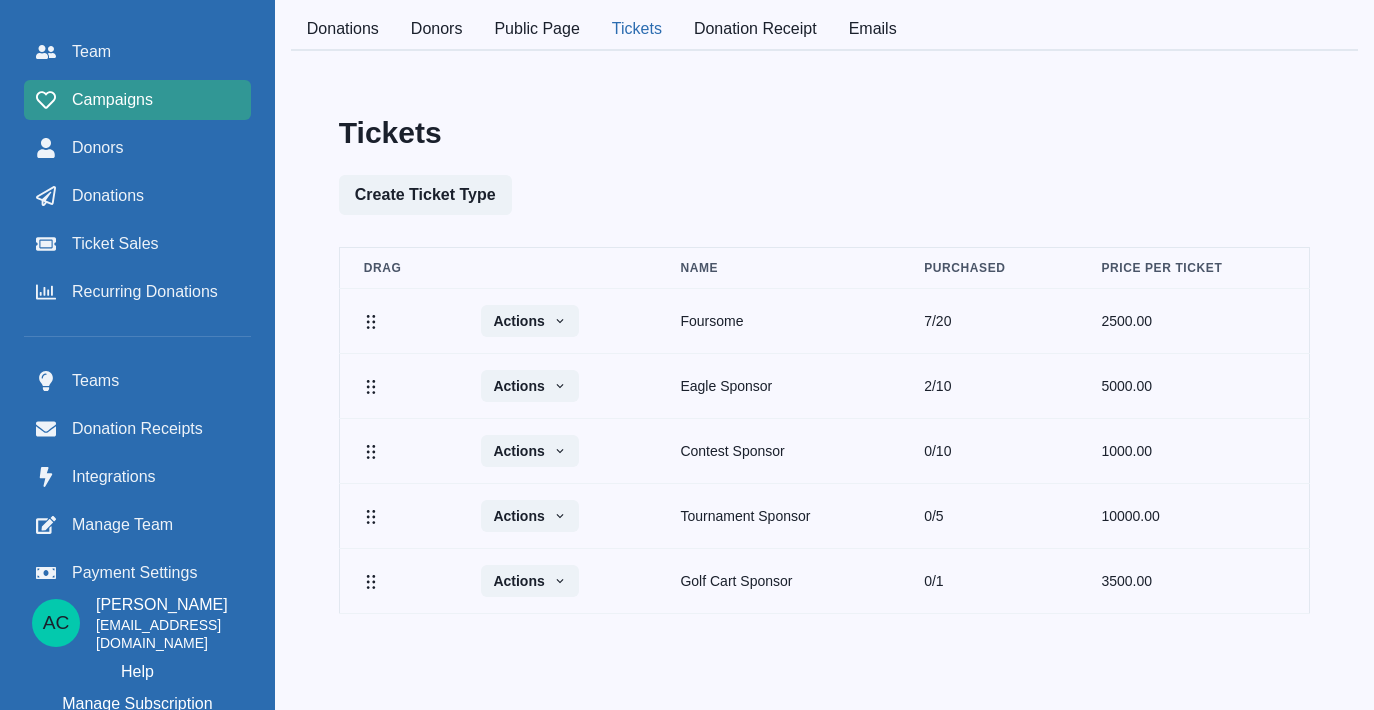 click on "Campaigns" at bounding box center [137, 100] 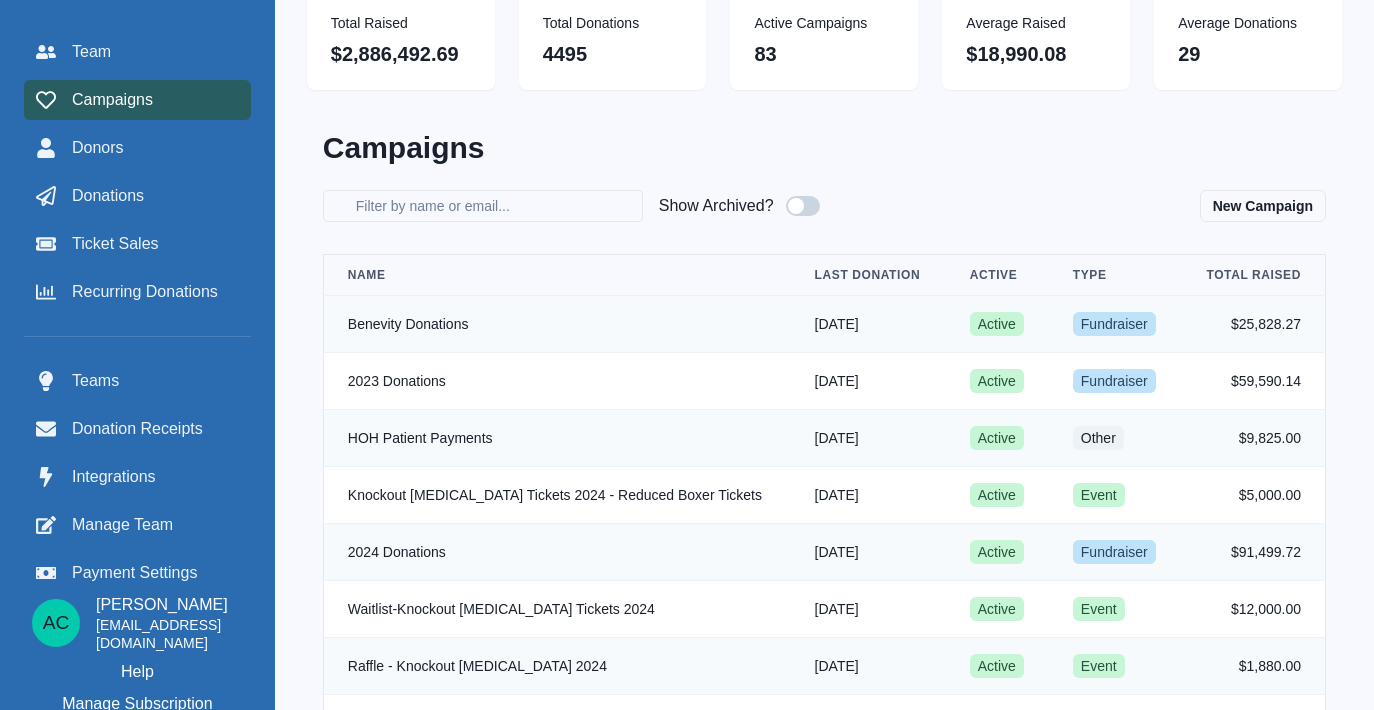 click on "Donations" at bounding box center [137, 196] 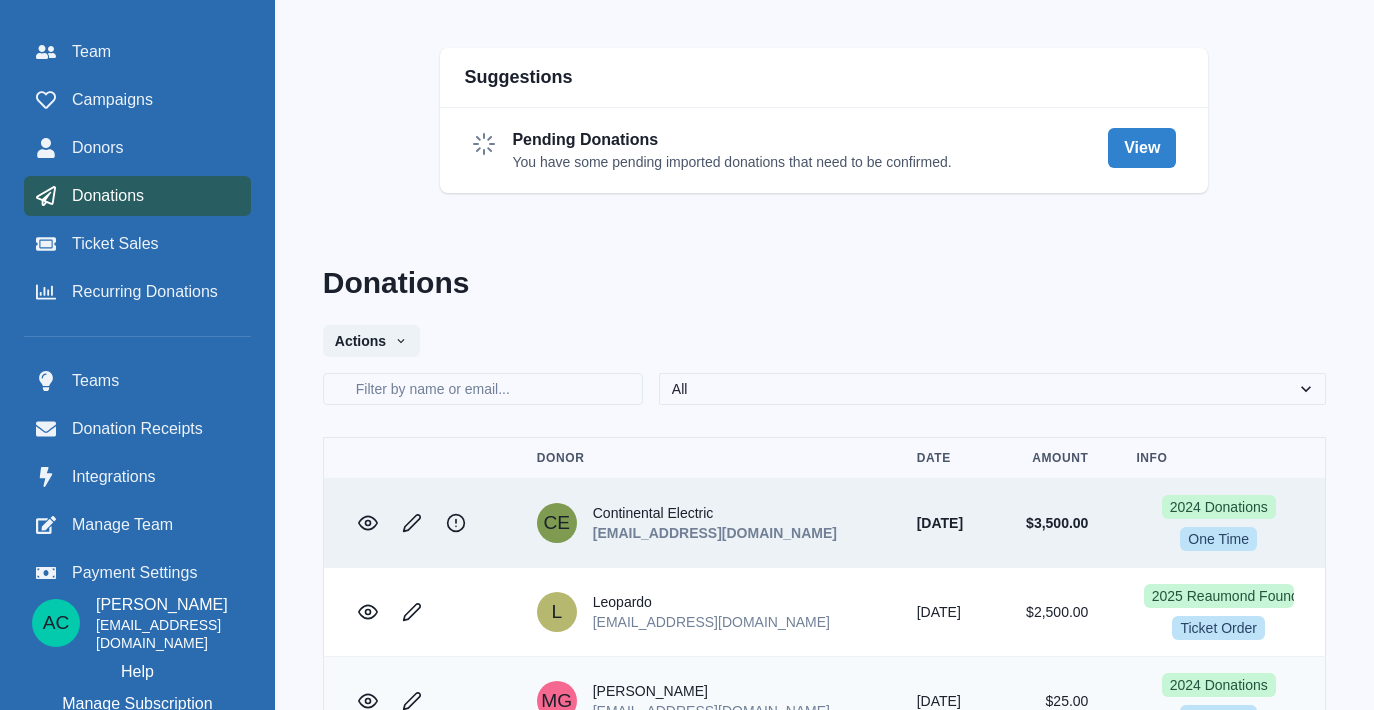 click 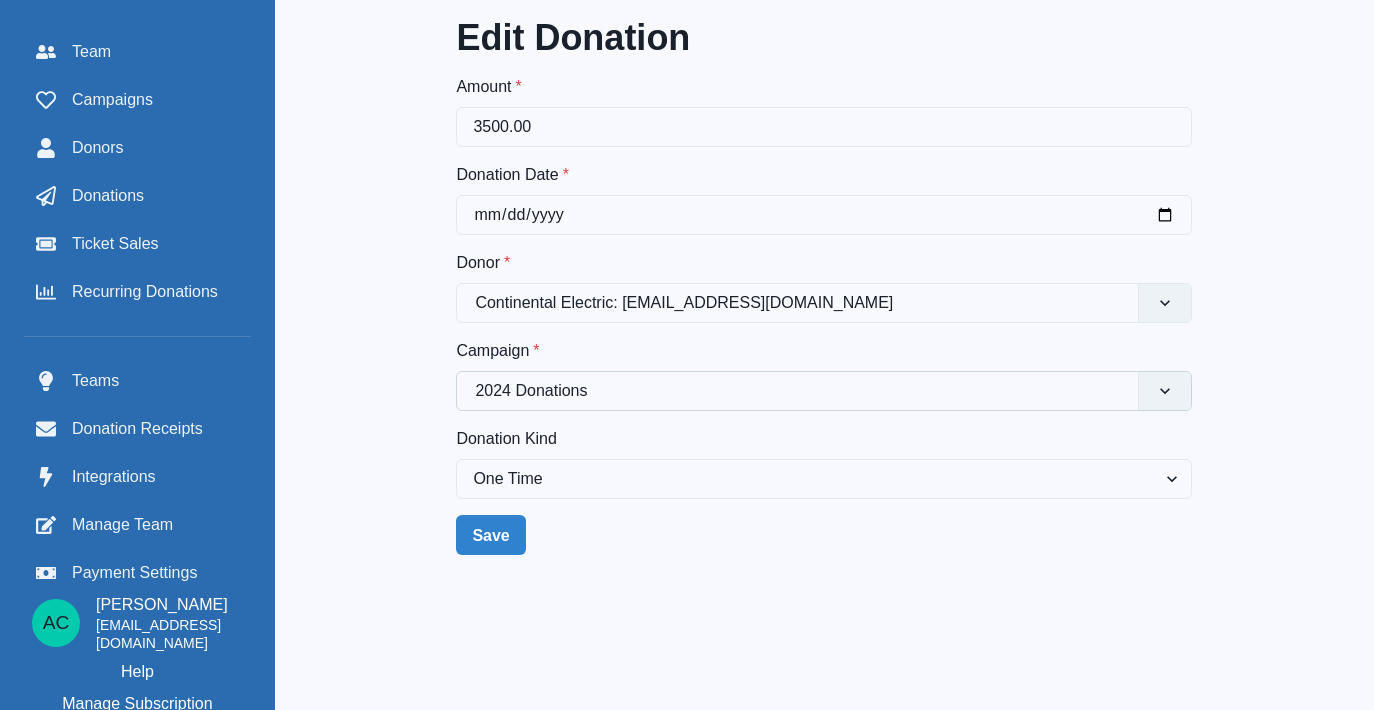 click on "2024 Donations" at bounding box center [797, 391] 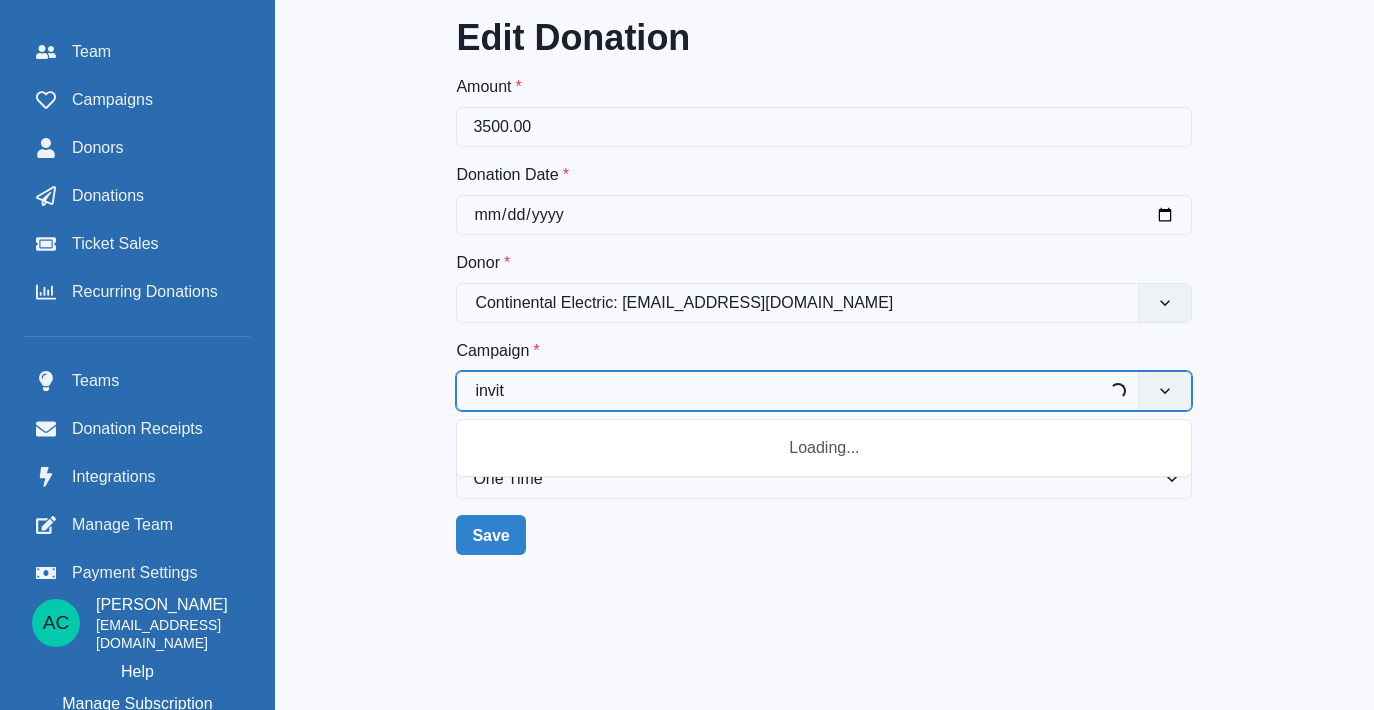 type on "invita" 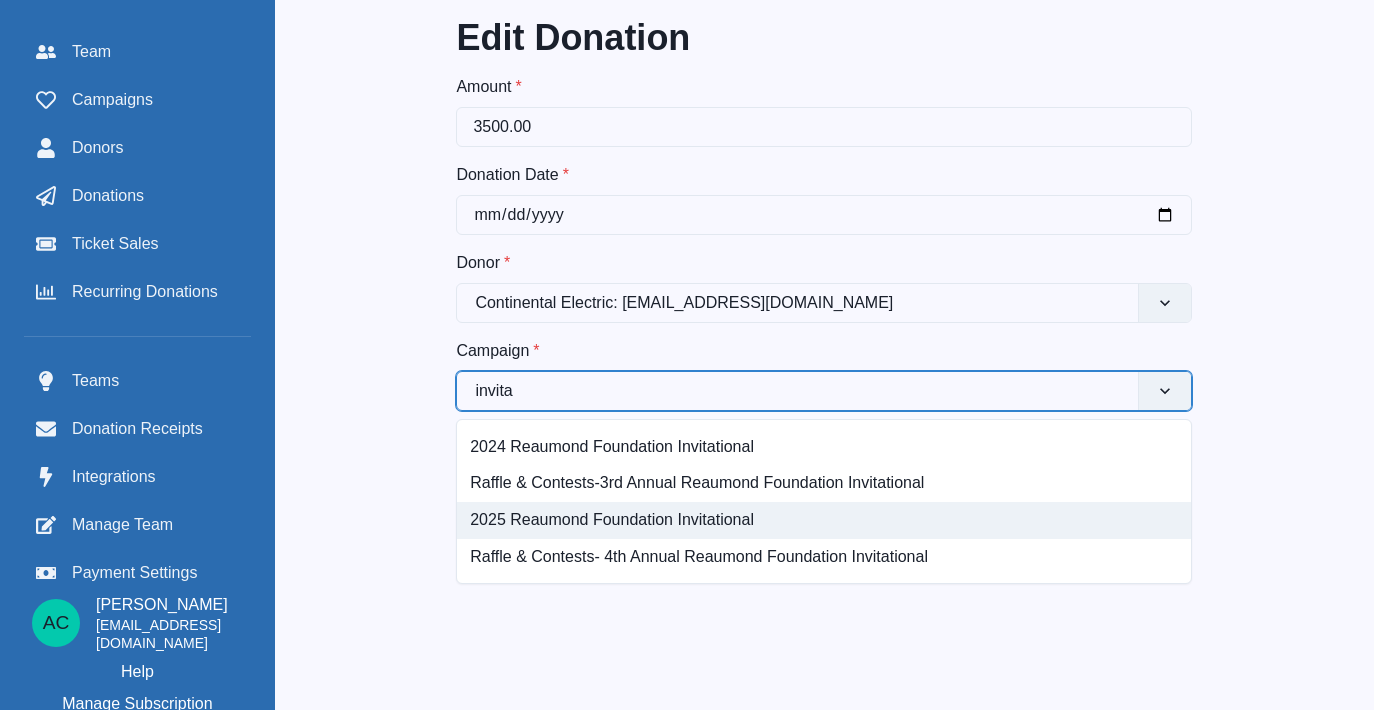 click on "2025 Reaumond Foundation Invitational" at bounding box center [824, 520] 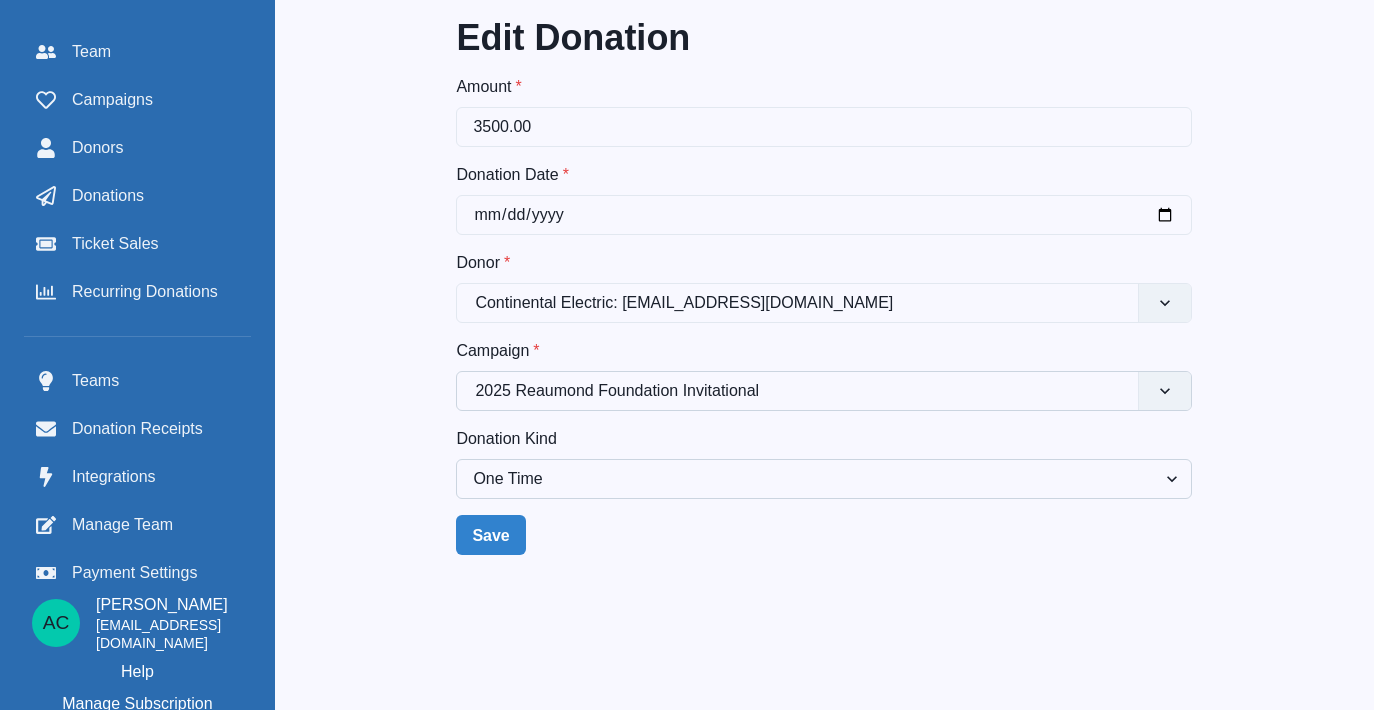 select on "ticket_order" 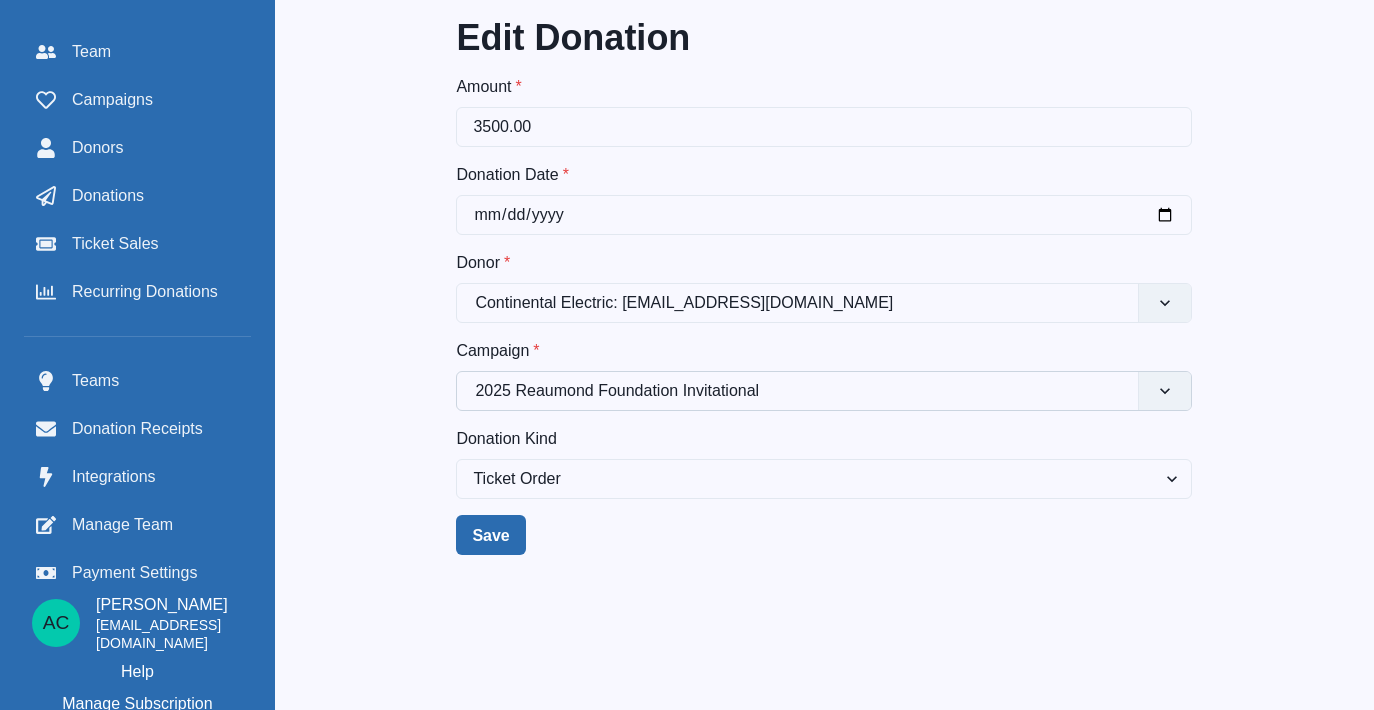 click on "Save" at bounding box center (490, 535) 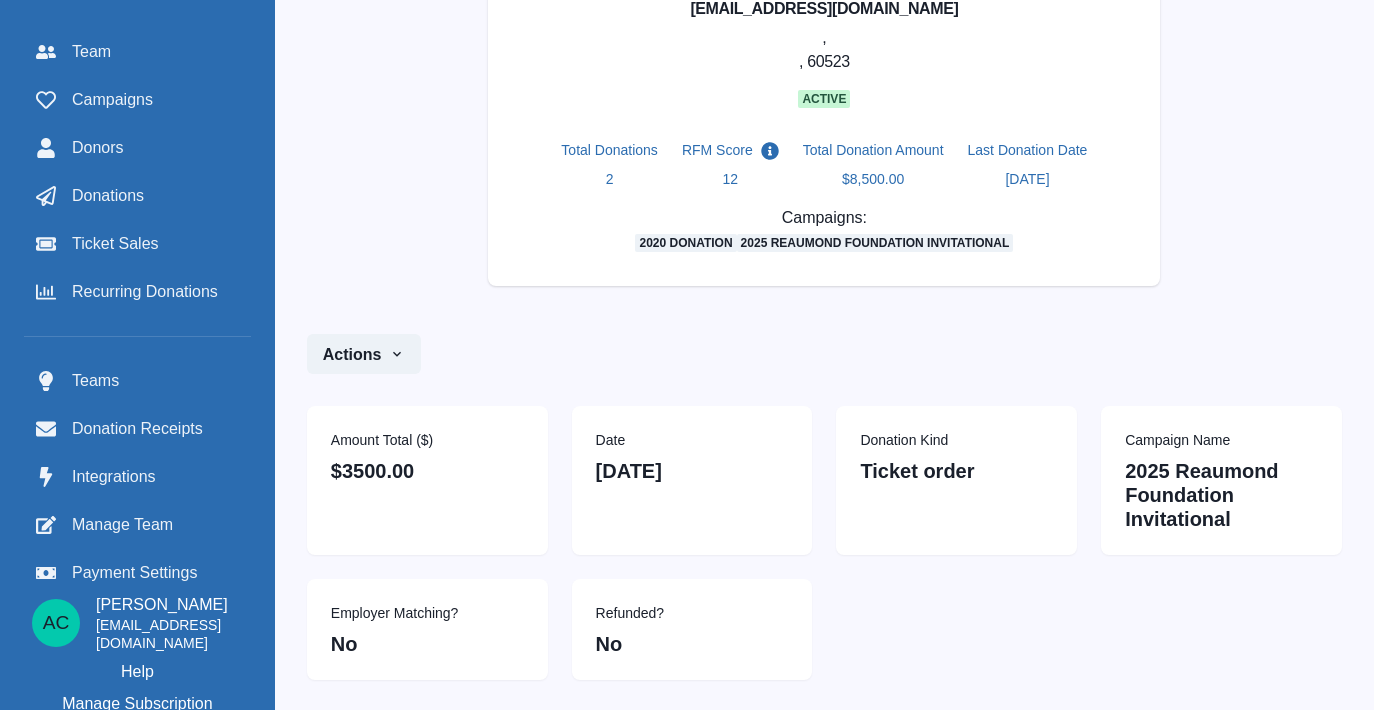 scroll, scrollTop: 371, scrollLeft: 0, axis: vertical 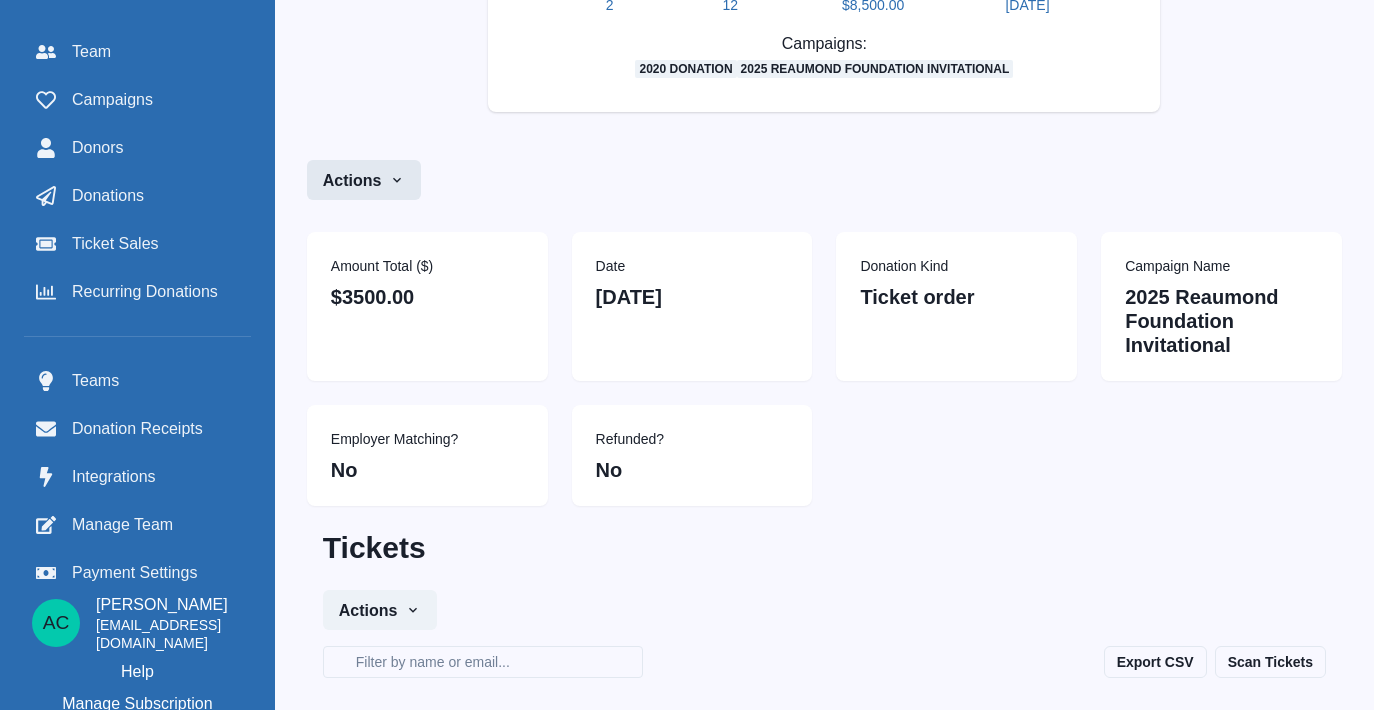 click on "Actions" at bounding box center (364, 180) 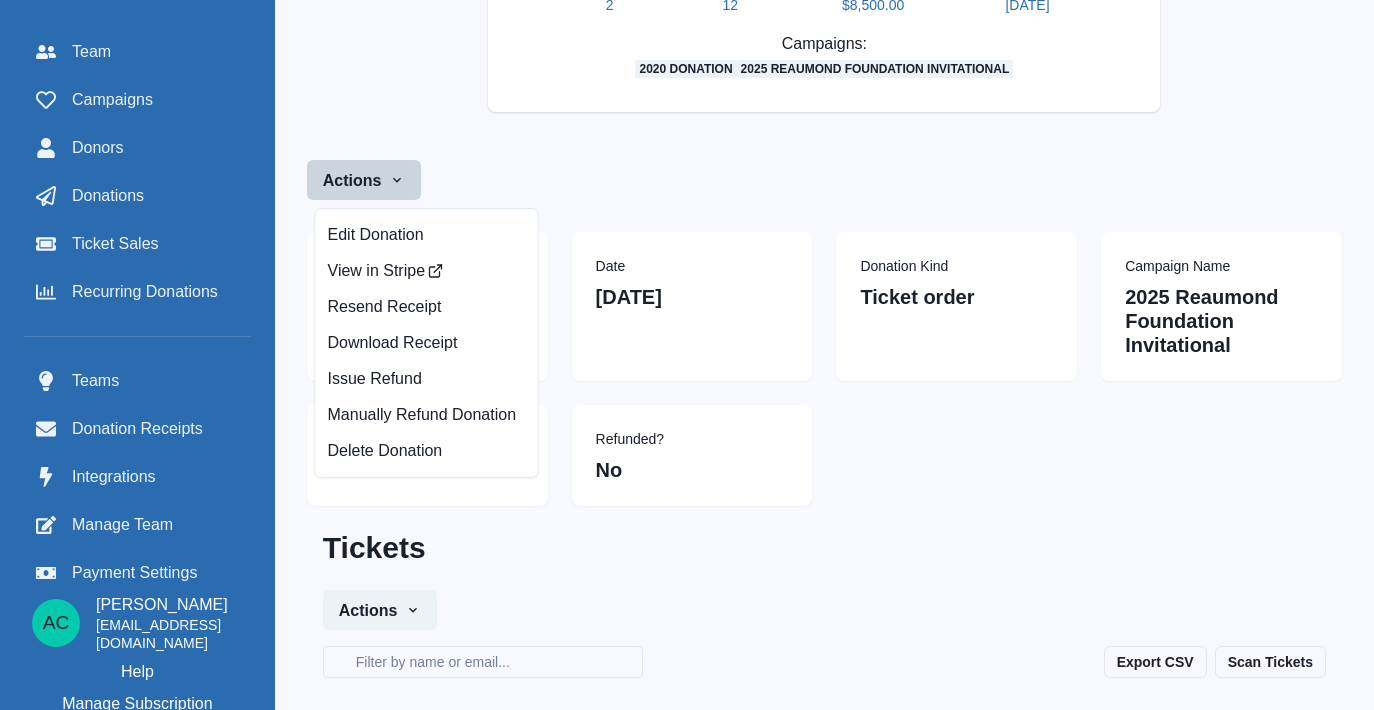 click on "Actions Edit Donation View in Stripe Resend Receipt Download Receipt Issue Refund Manually Refund Donation Delete Donation" at bounding box center (824, 196) 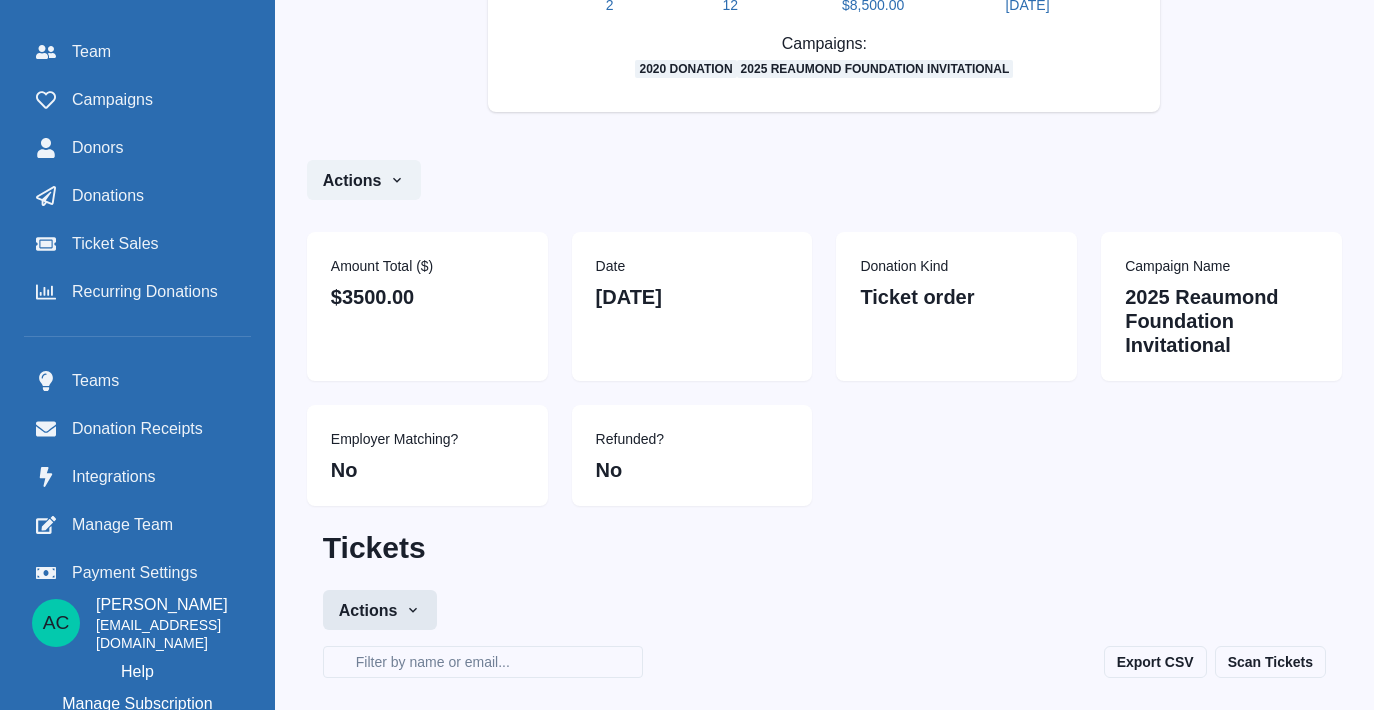 click on "Actions" at bounding box center [380, 610] 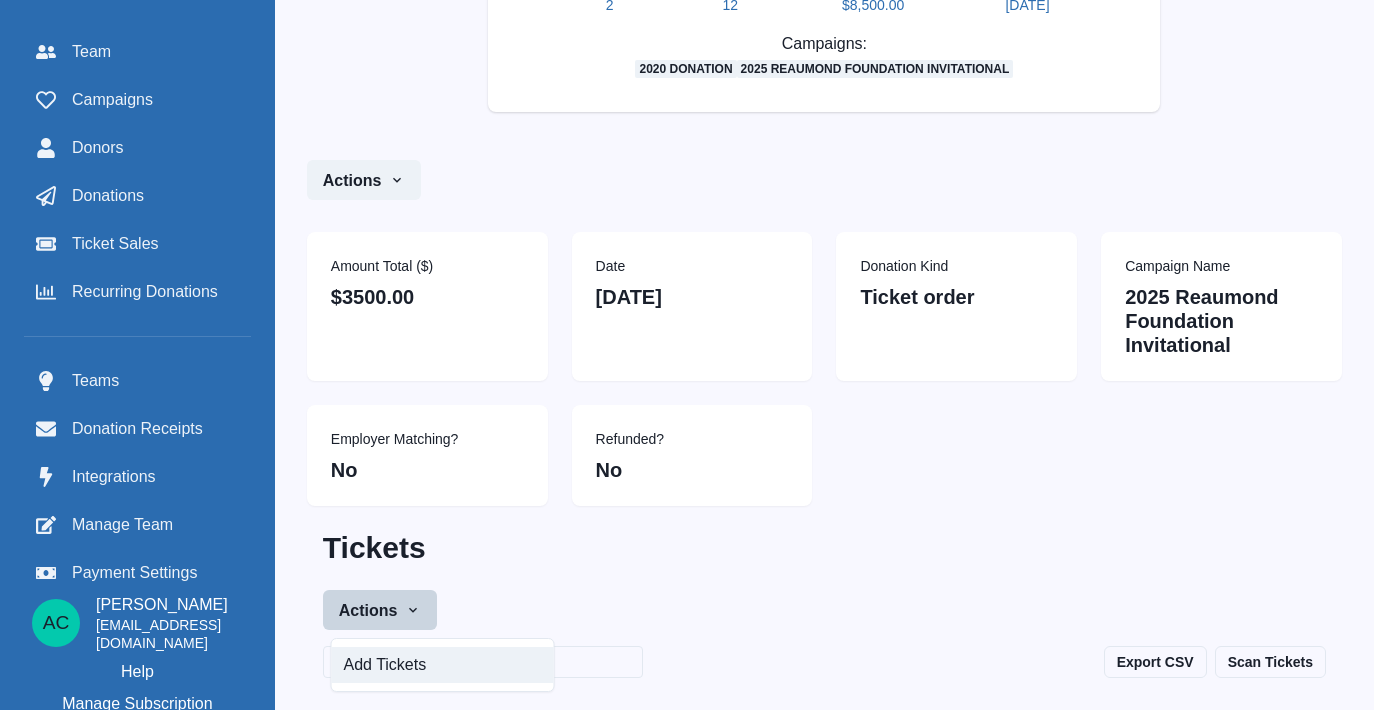 click on "Add Tickets" at bounding box center [443, 665] 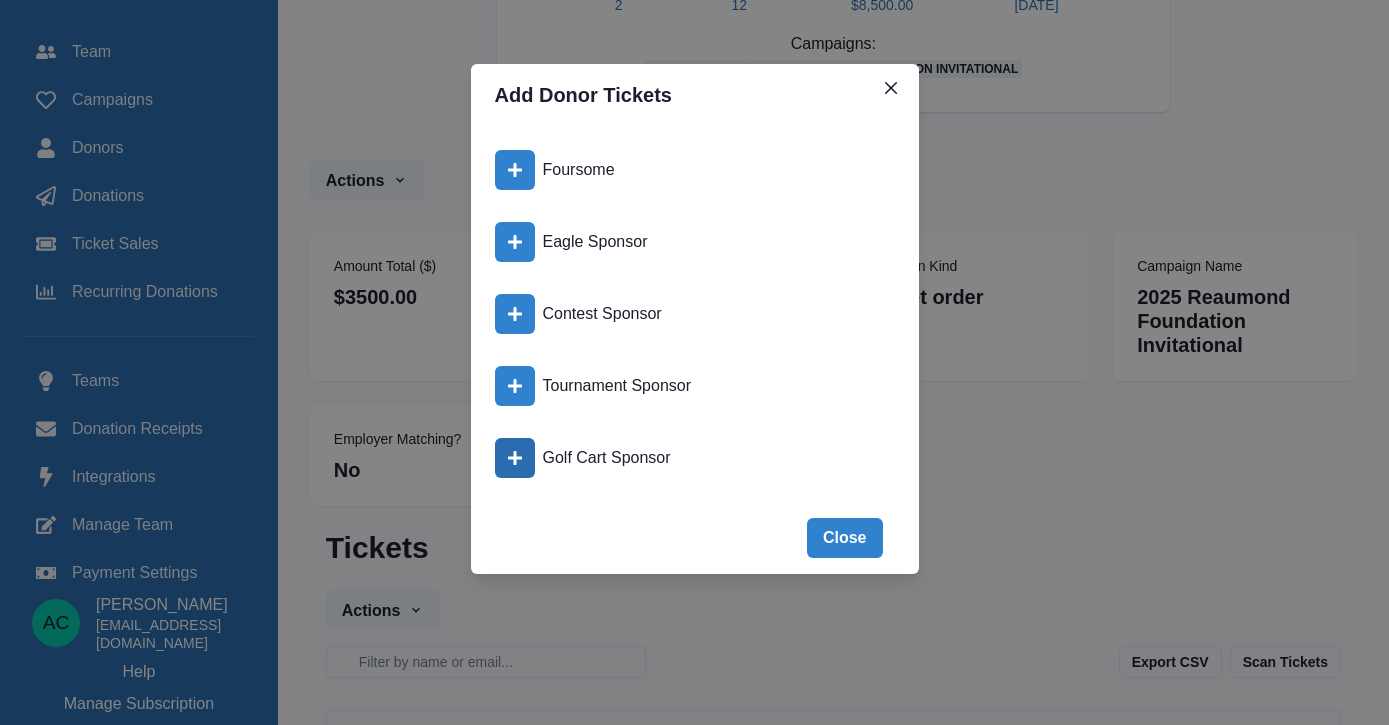 click at bounding box center (515, 458) 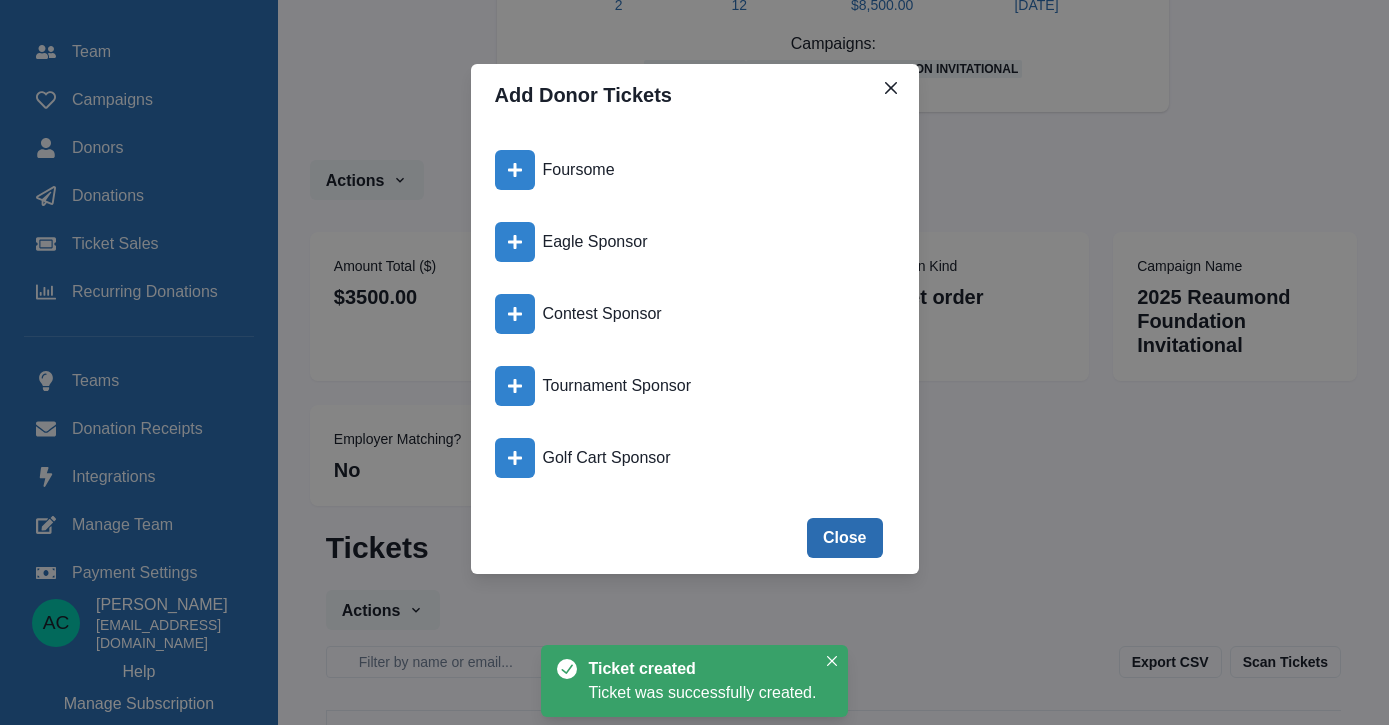 click on "Close" at bounding box center (845, 538) 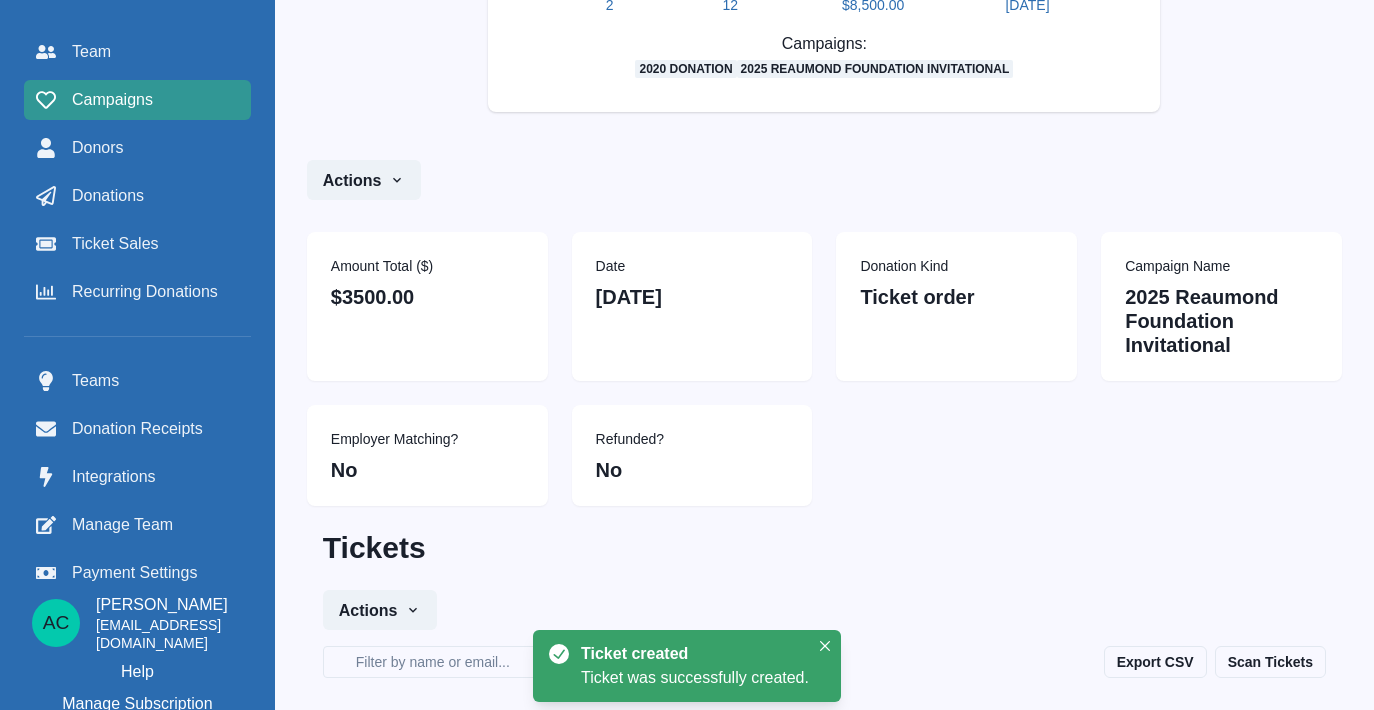 click on "Campaigns" at bounding box center (137, 100) 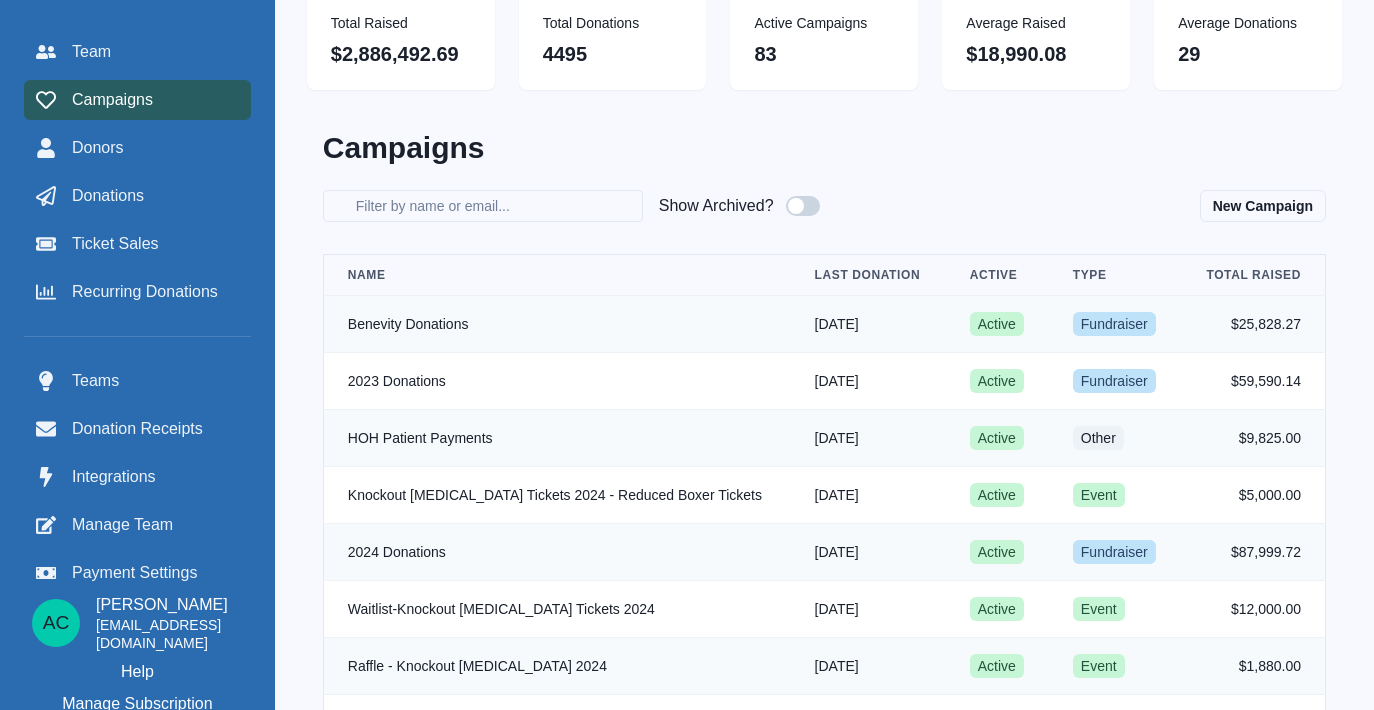click on "Campaigns" at bounding box center (137, 100) 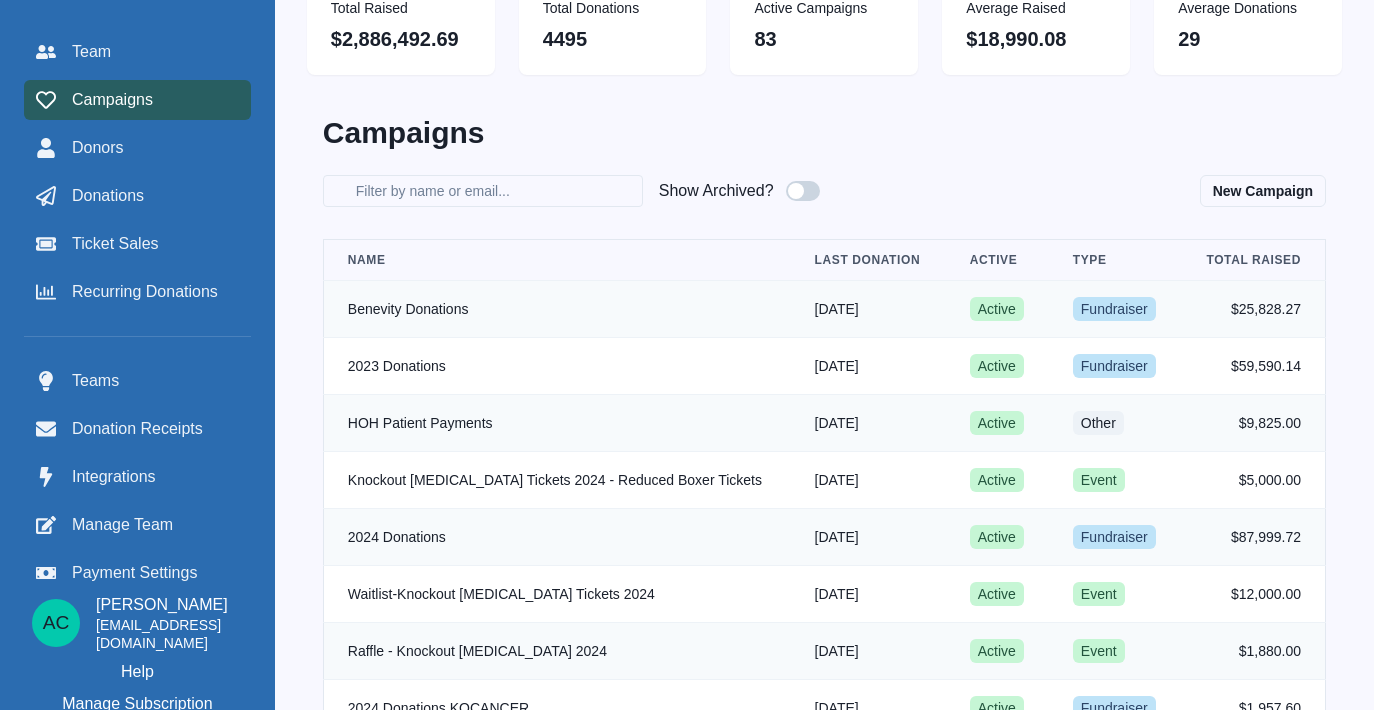 scroll, scrollTop: 0, scrollLeft: 0, axis: both 